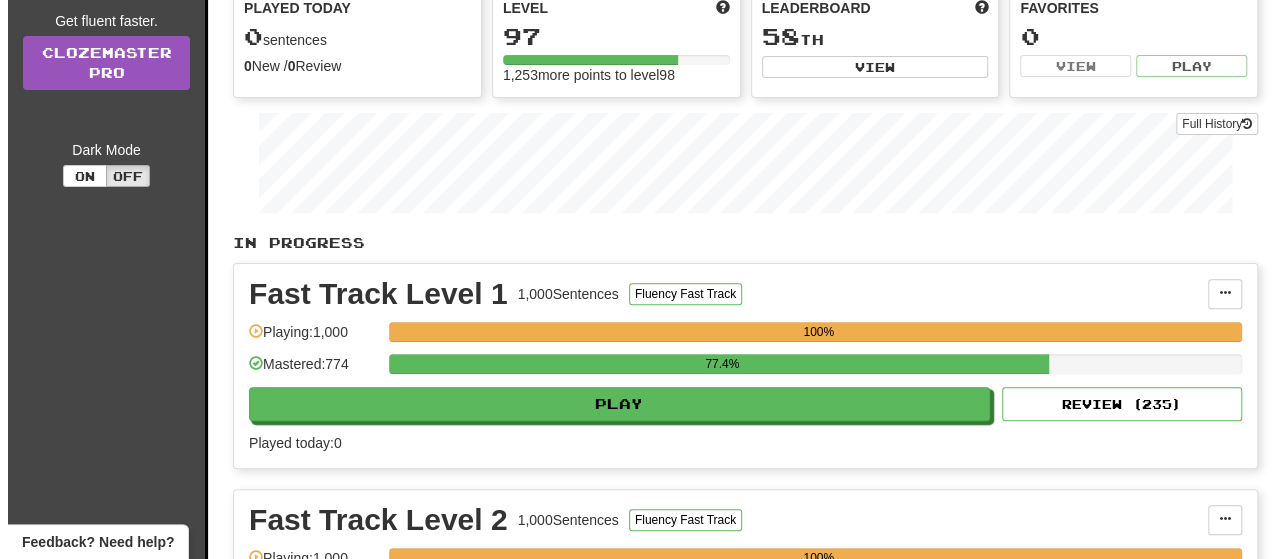 scroll, scrollTop: 200, scrollLeft: 0, axis: vertical 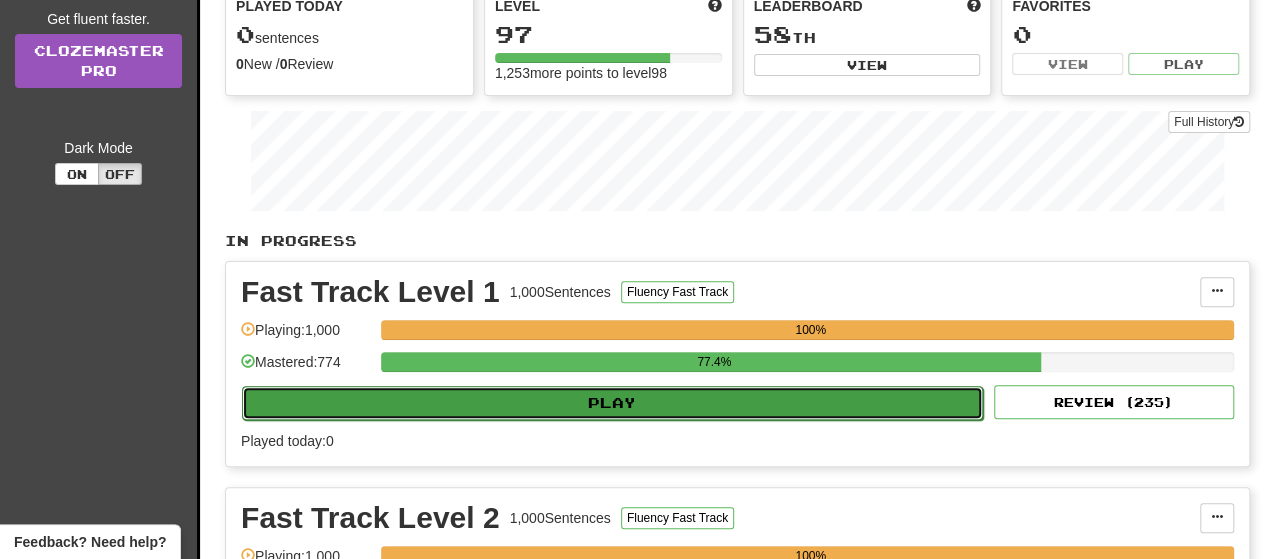 click on "Play" at bounding box center (612, 403) 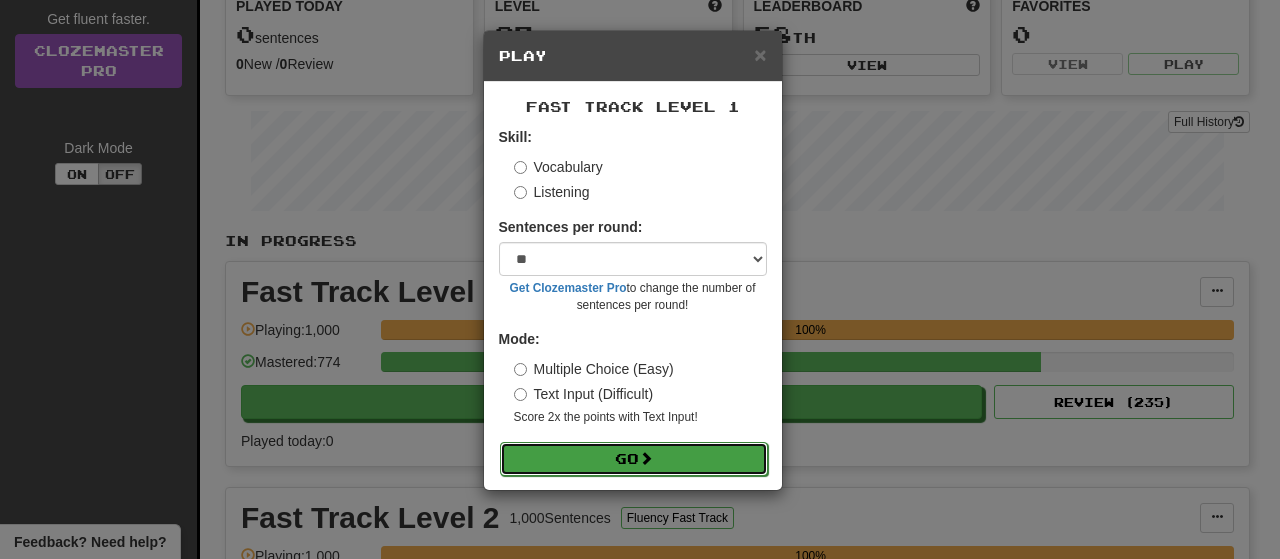 click at bounding box center (646, 458) 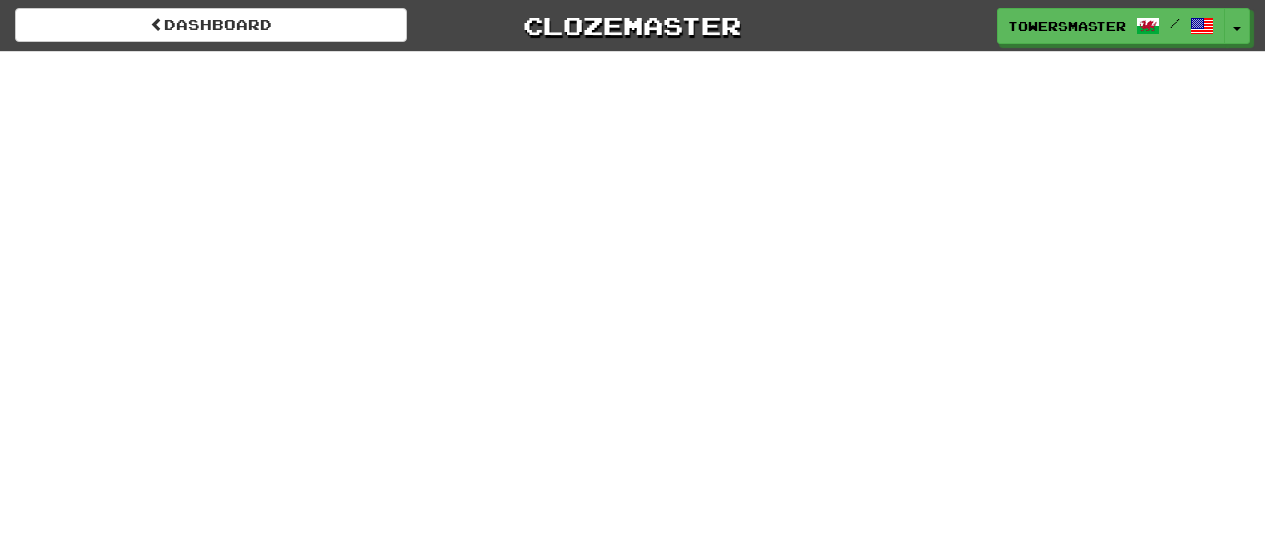 scroll, scrollTop: 0, scrollLeft: 0, axis: both 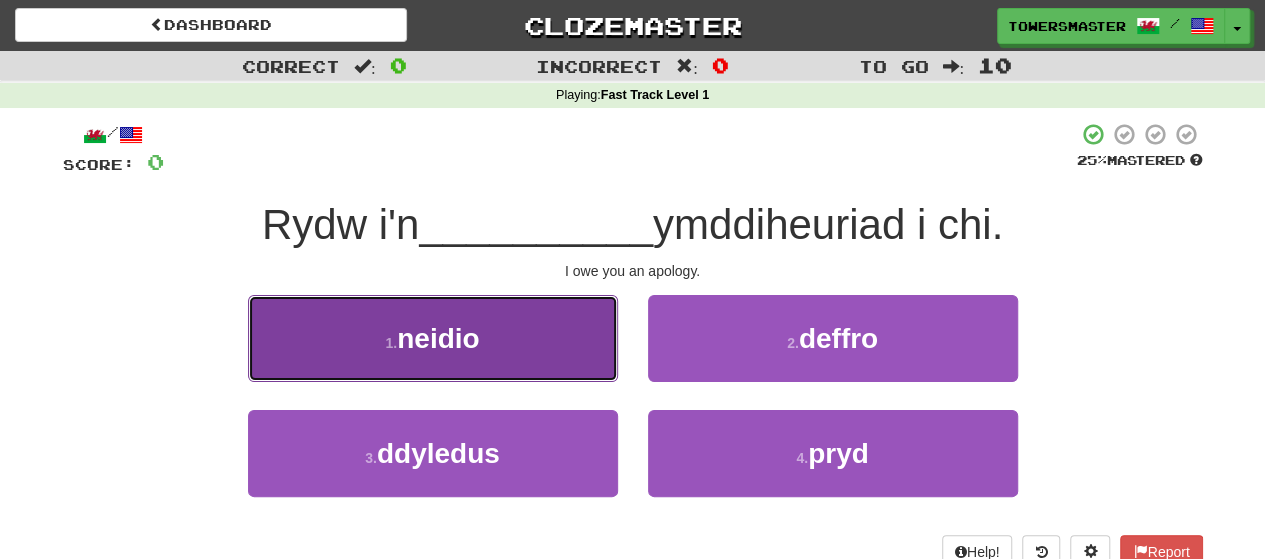 click on "1 .  neidio" at bounding box center (433, 338) 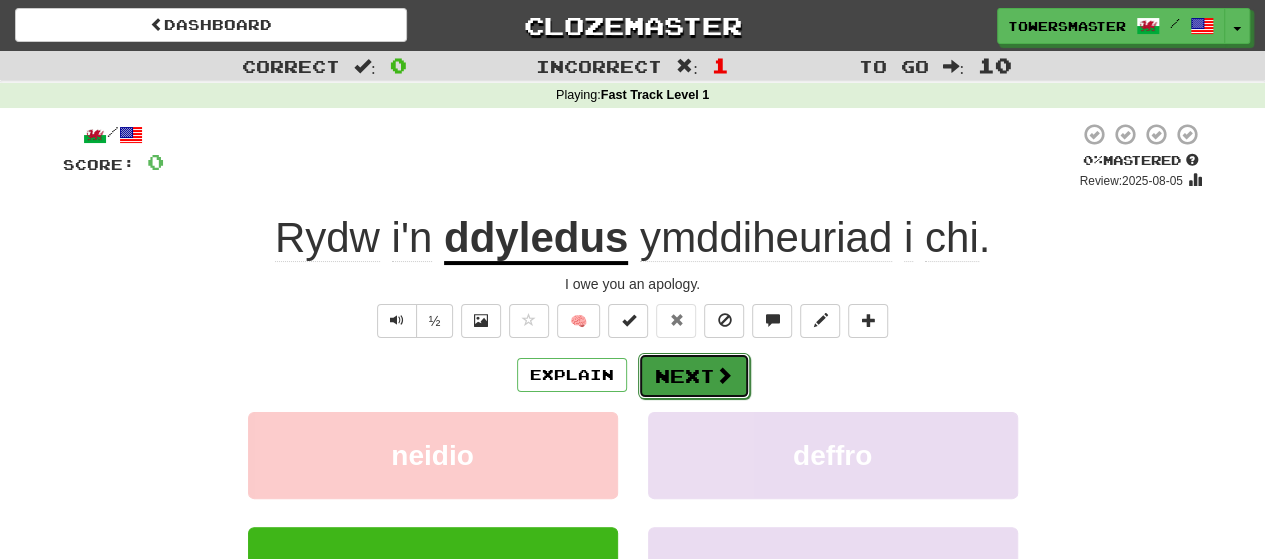 click on "Next" at bounding box center [694, 376] 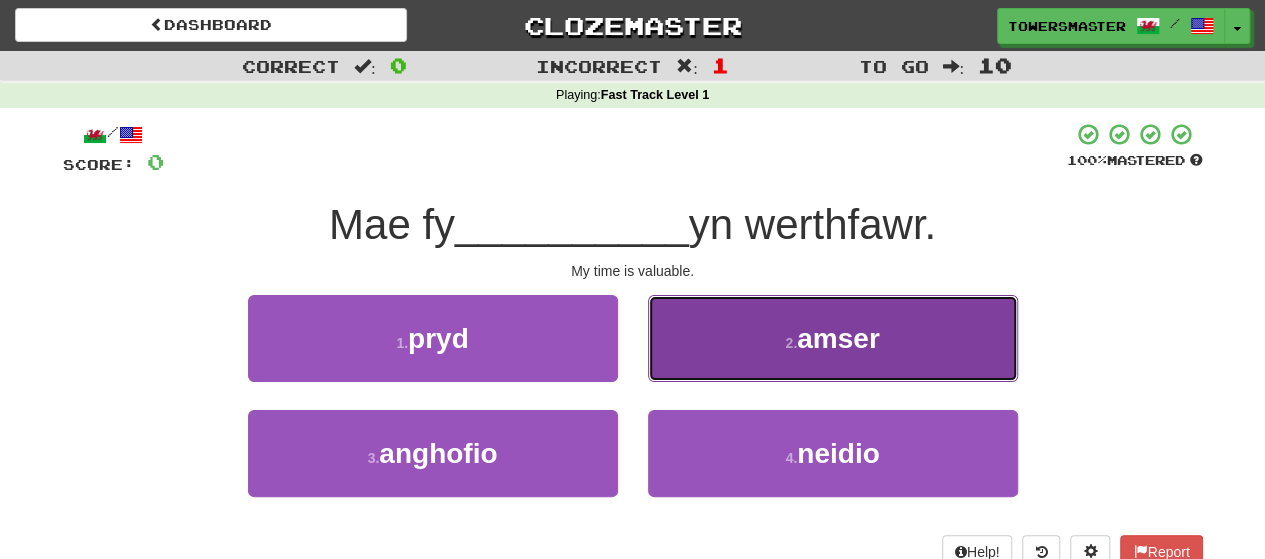 click on "2 .  amser" at bounding box center [833, 338] 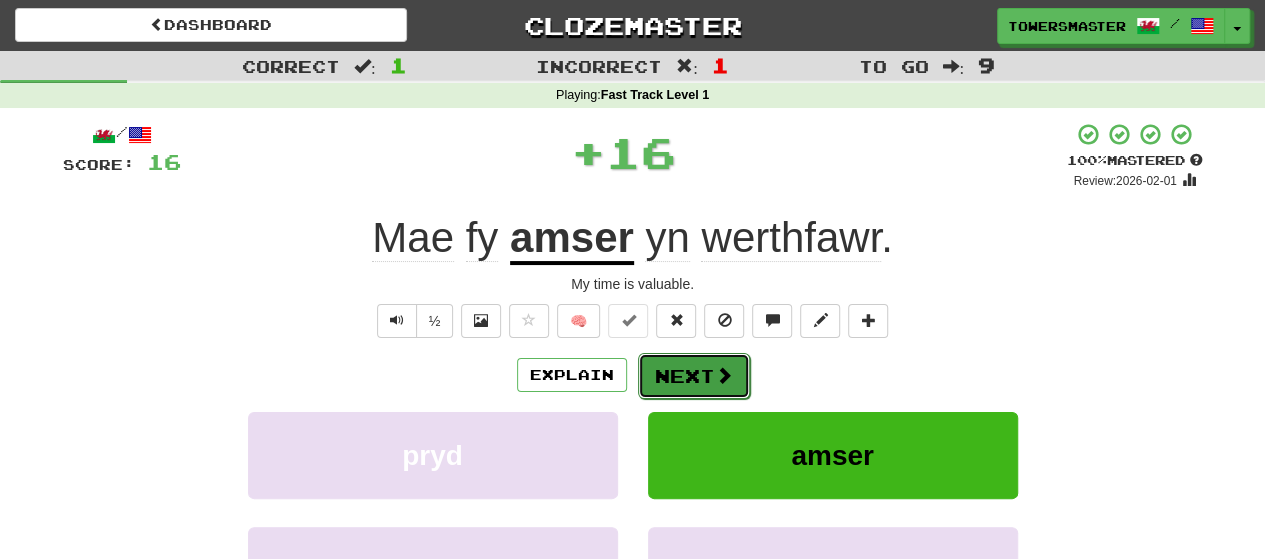 click on "Next" at bounding box center [694, 376] 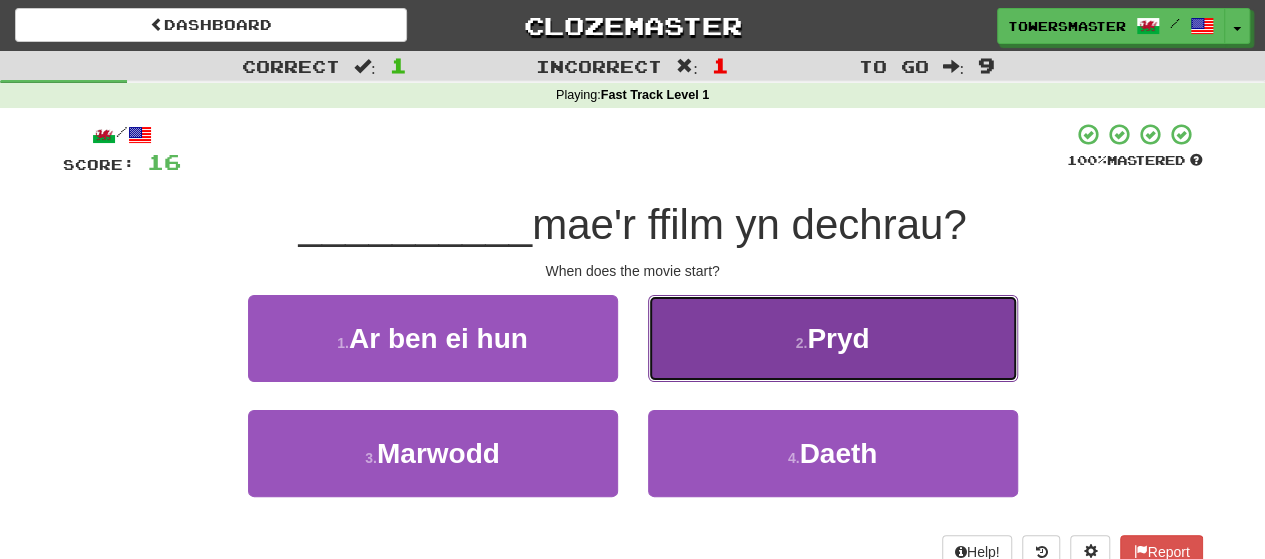 click on "2 .  Pryd" at bounding box center [833, 338] 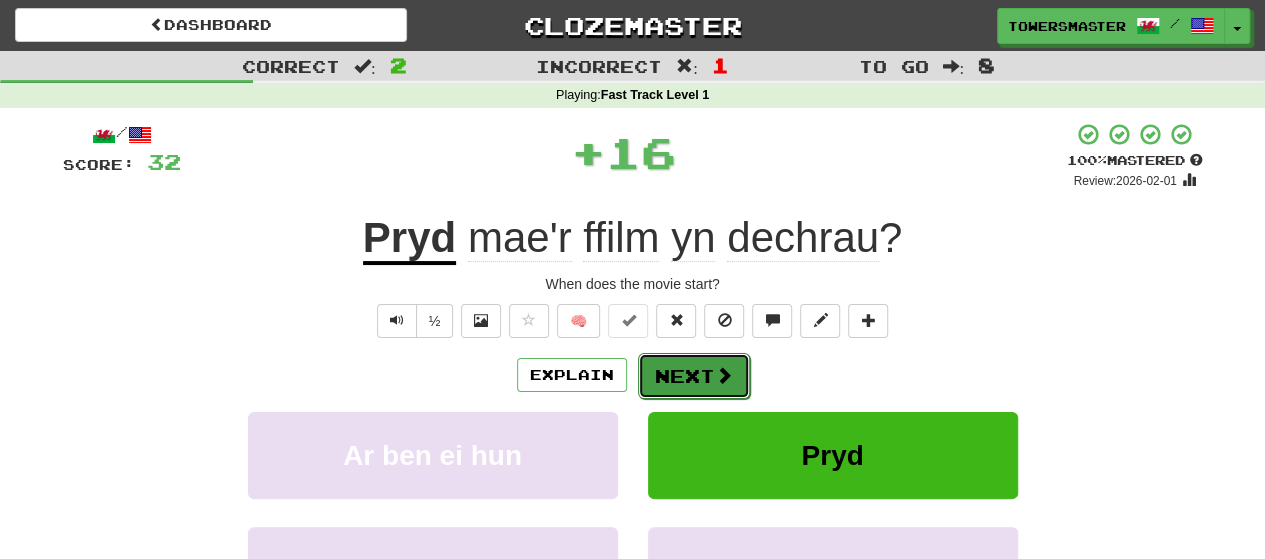 click on "Next" at bounding box center (694, 376) 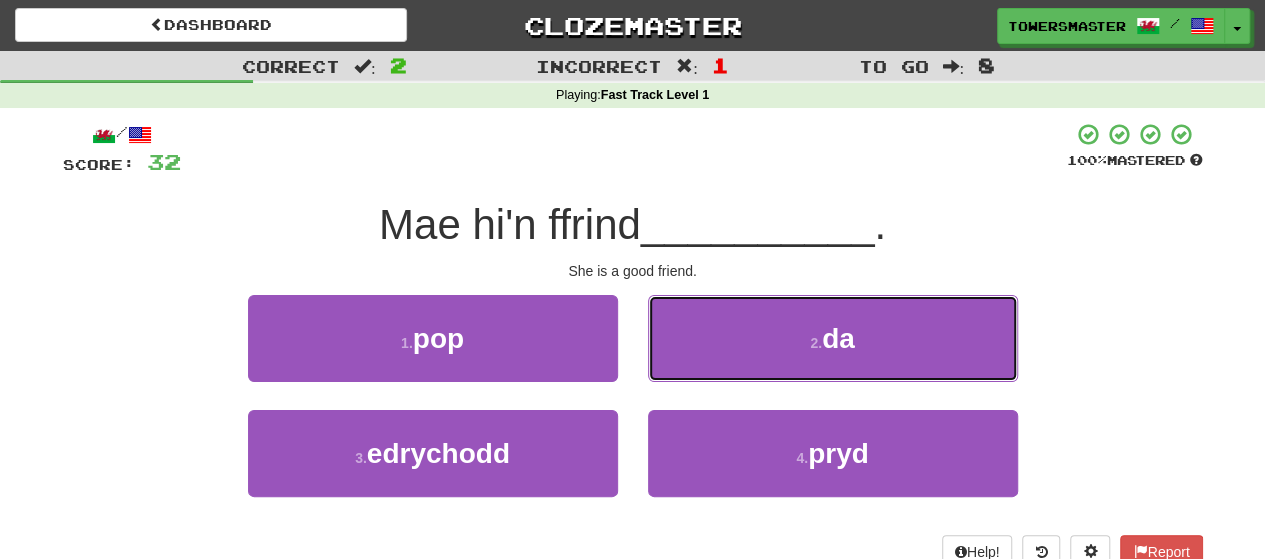 click on "2 .  da" at bounding box center [833, 338] 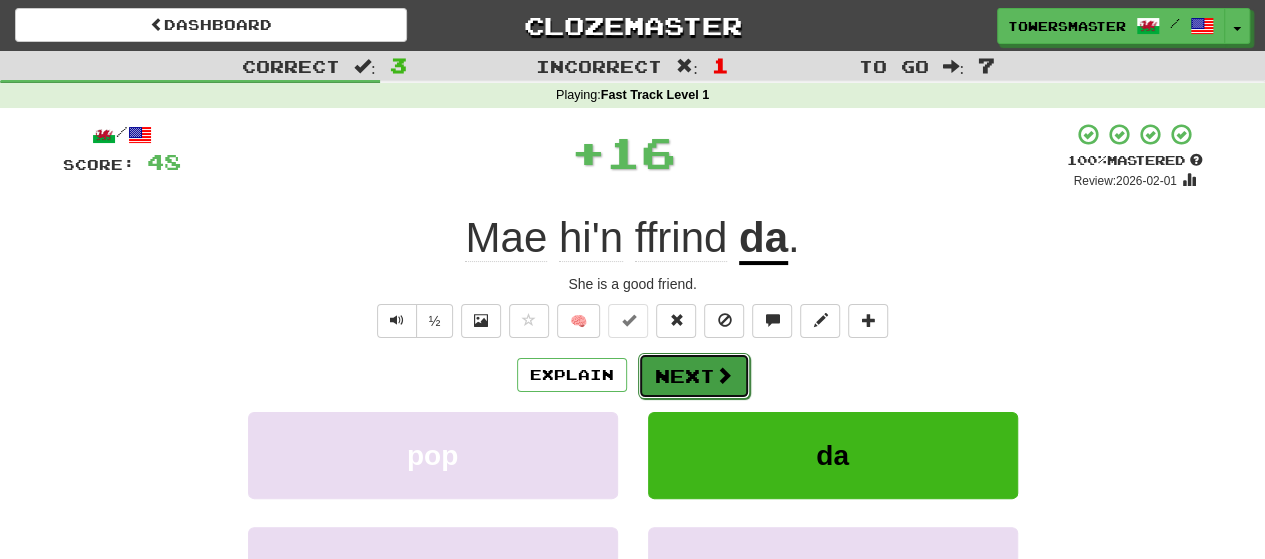 click on "Next" at bounding box center (694, 376) 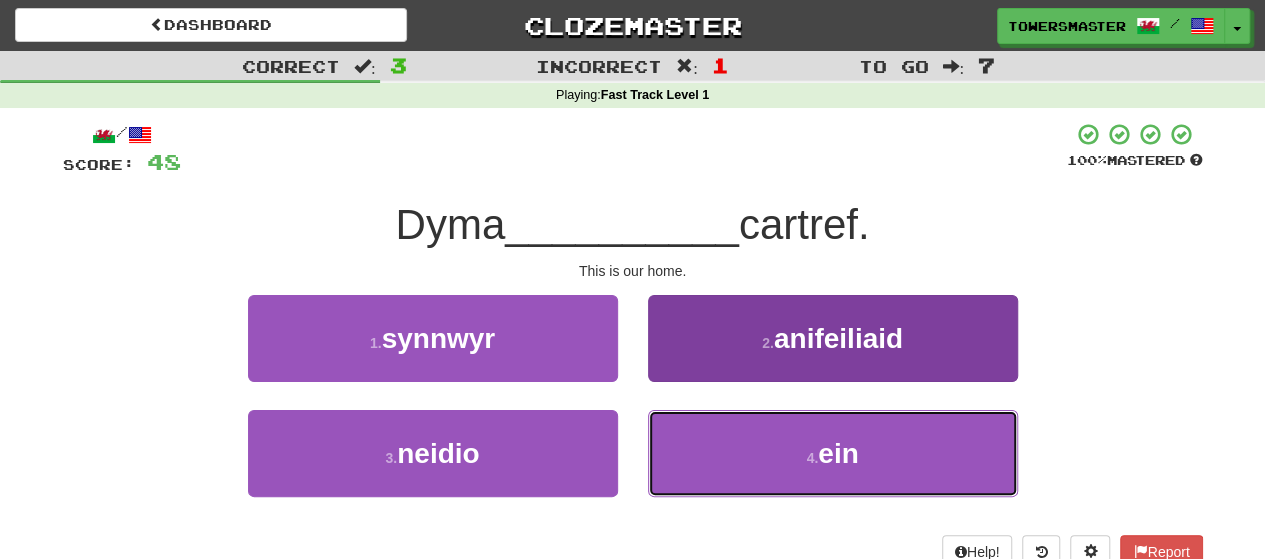click on "4 .  ein" at bounding box center [833, 453] 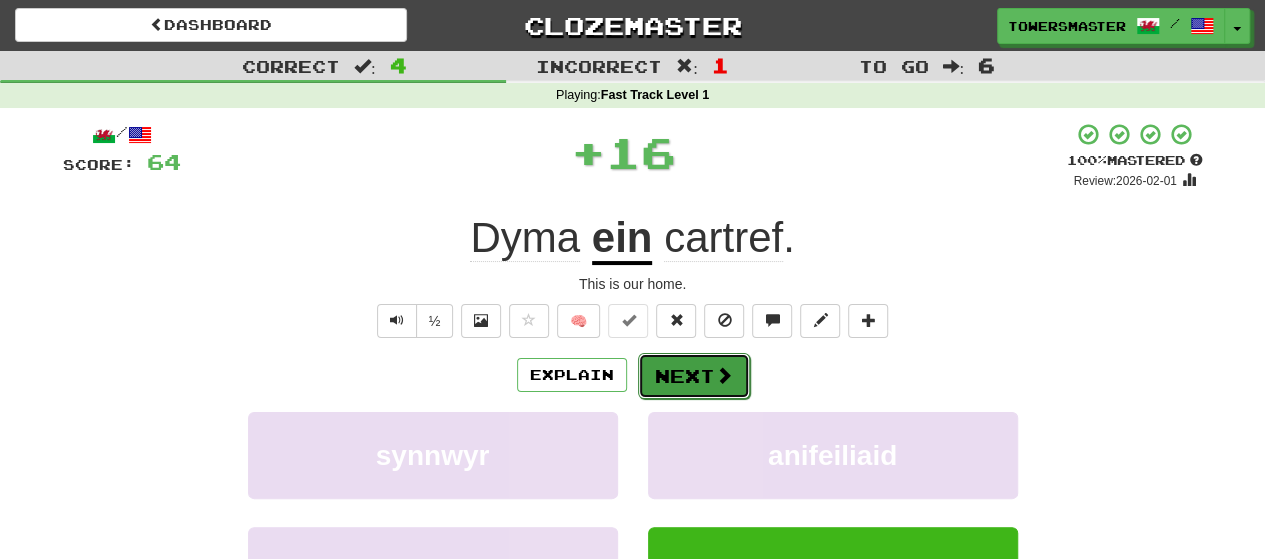 click on "Next" at bounding box center [694, 376] 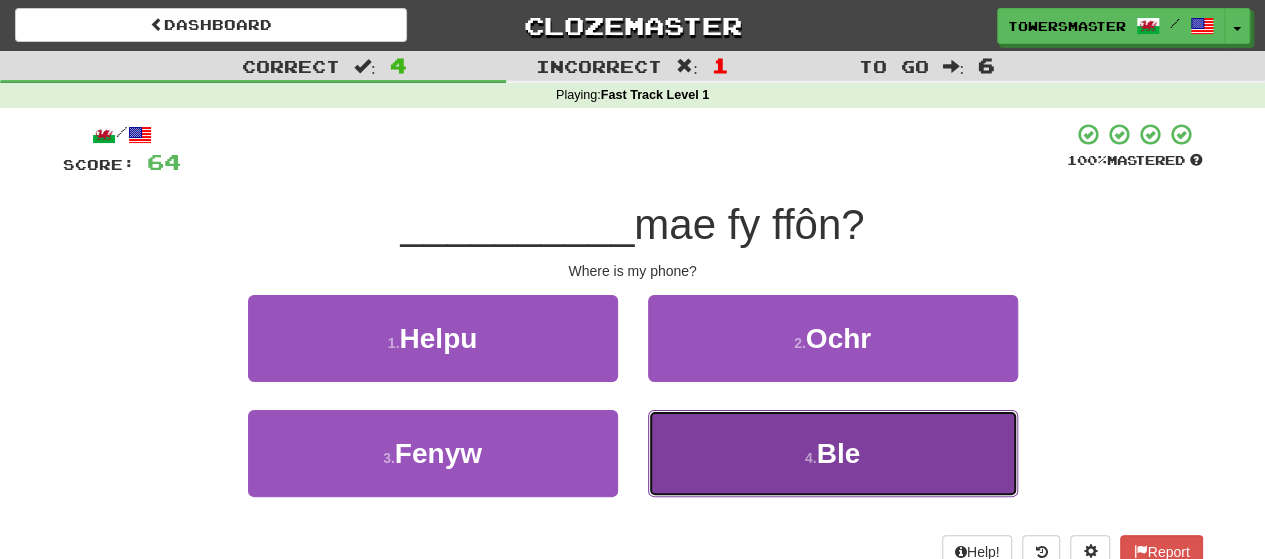 click on "4 .  Ble" at bounding box center [833, 453] 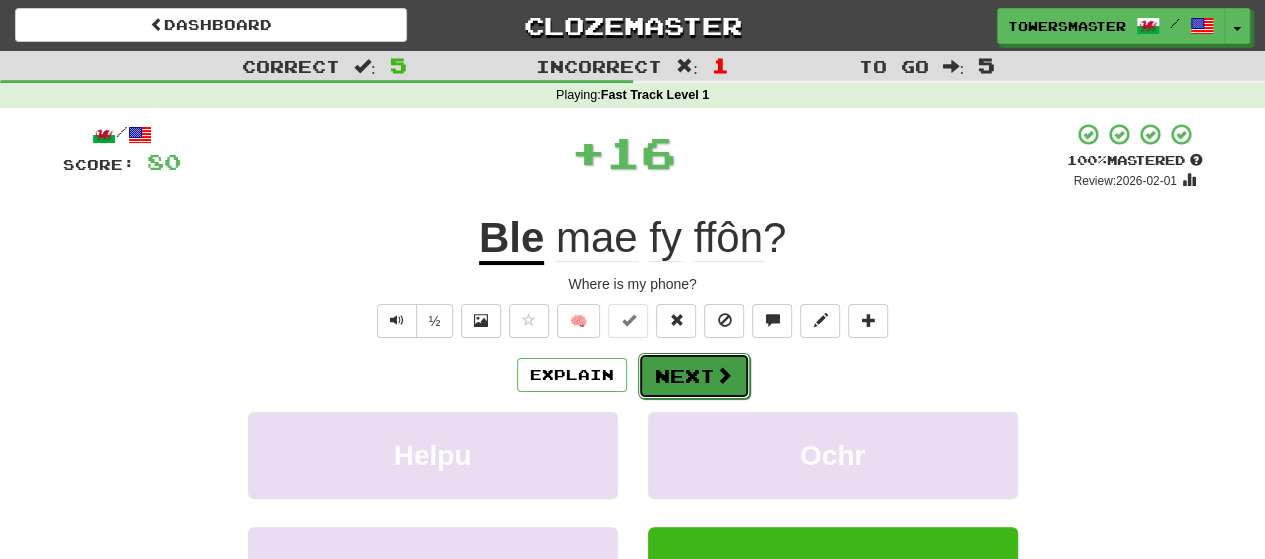 click on "Next" at bounding box center (694, 376) 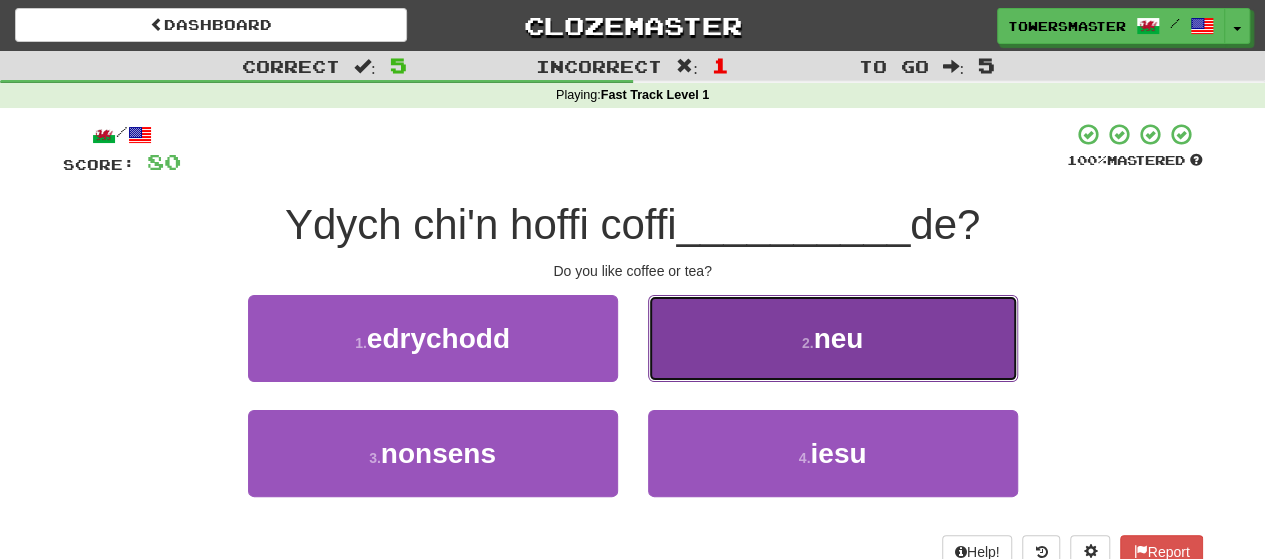 click on "2 .  neu" at bounding box center [833, 338] 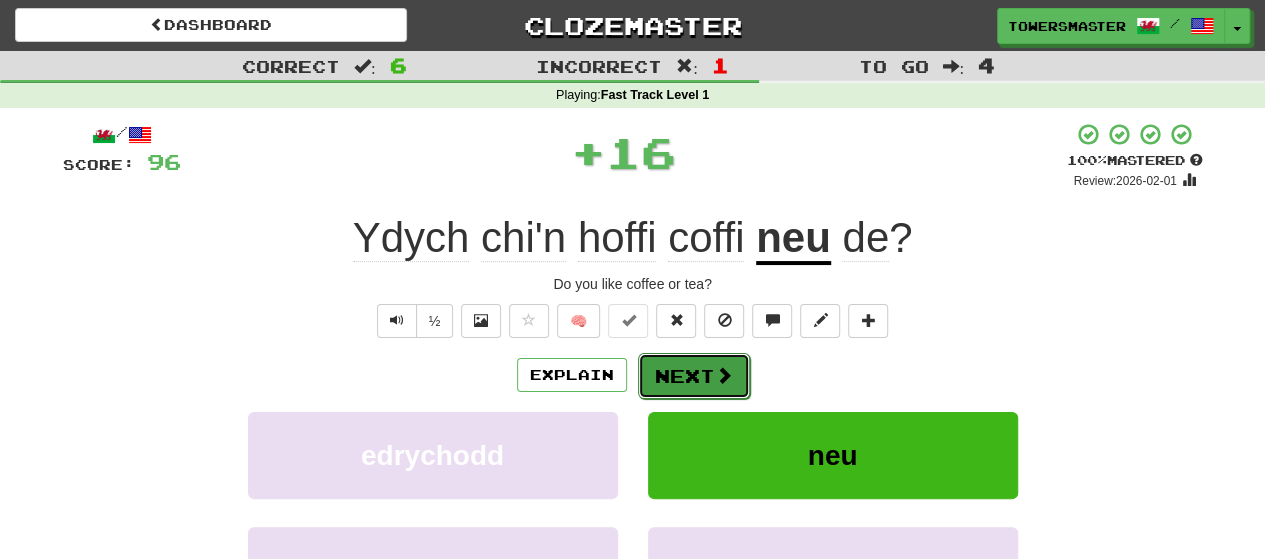 click on "Next" at bounding box center (694, 376) 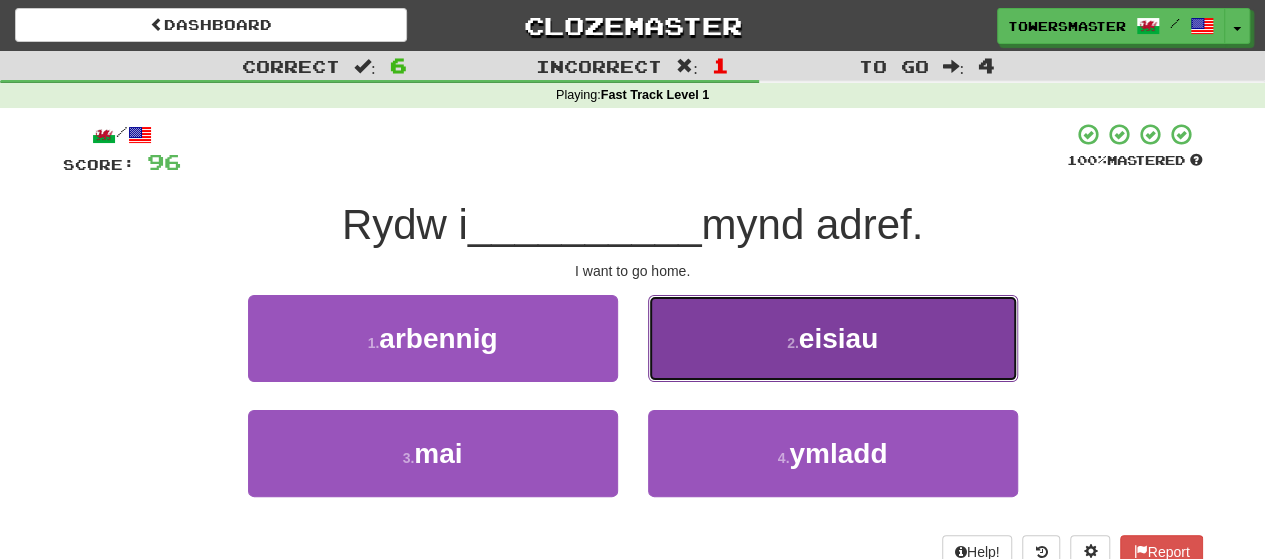 click on "2 ." at bounding box center (793, 343) 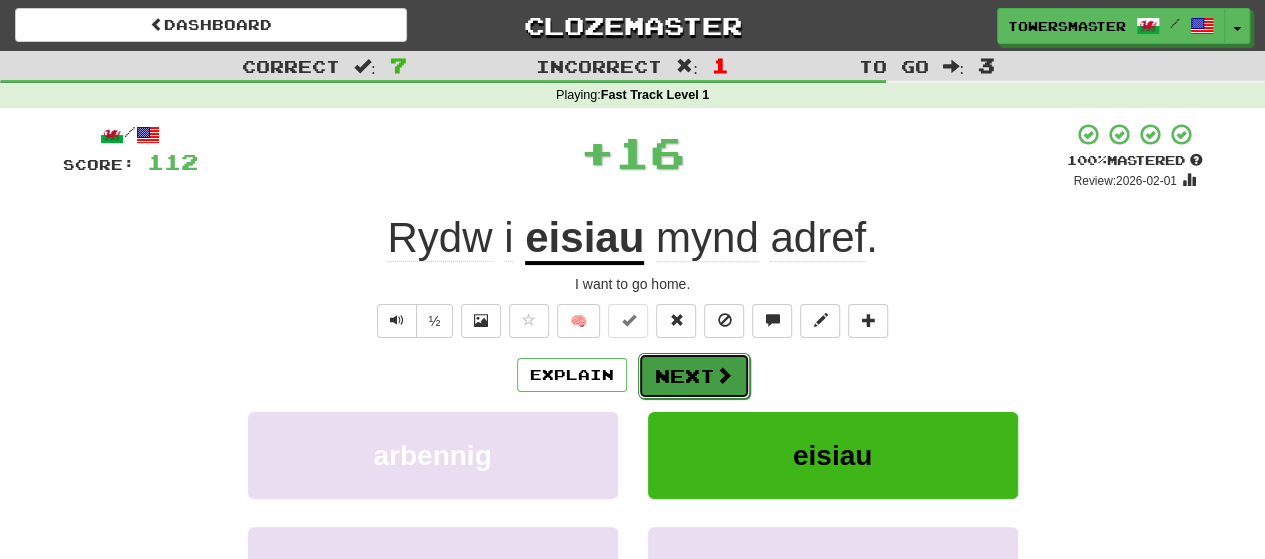 click on "Next" at bounding box center (694, 376) 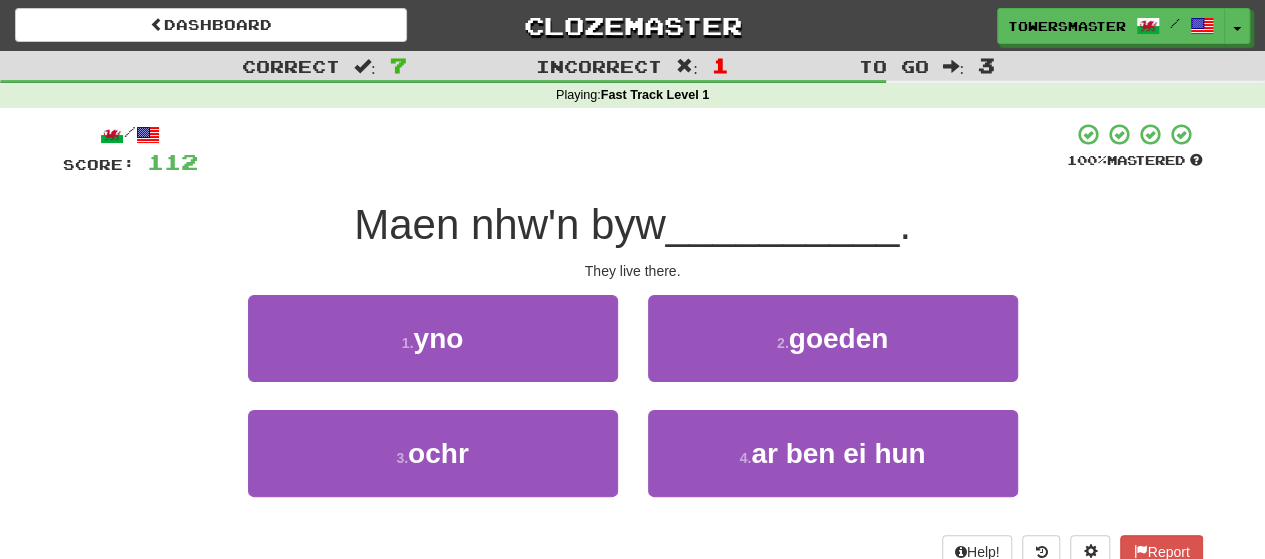 click on "/  Score:   112 100 %  Mastered Maen nhw'n byw  __________ . They live there. 1 .  yno 2 .  goeden 3 .  ochr 4 .  ar ben ei hun  Help!  Report" at bounding box center [633, 345] 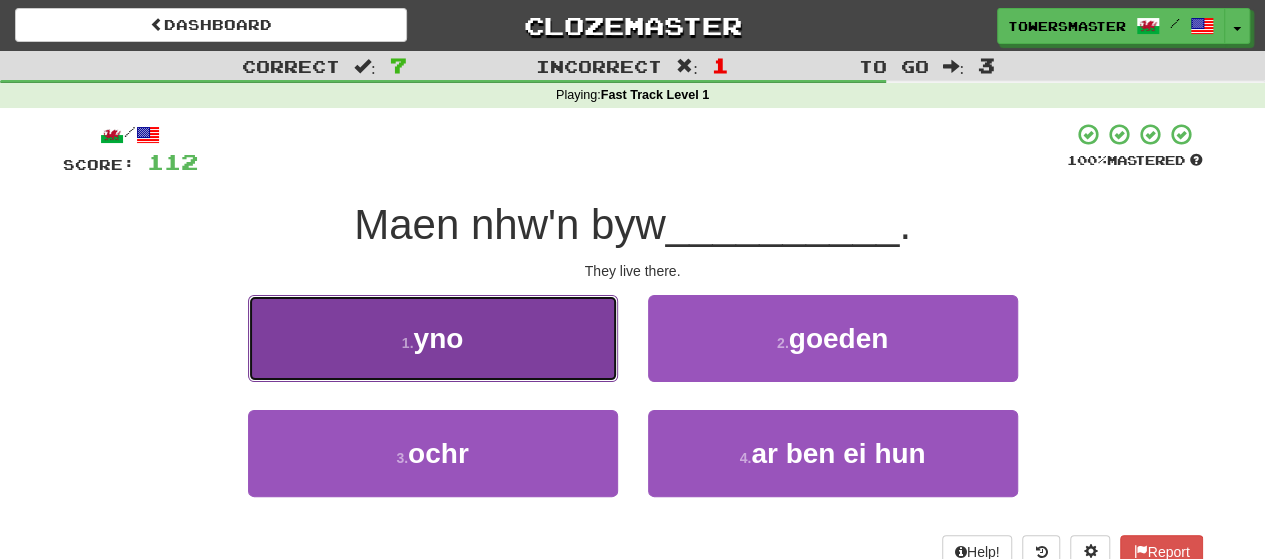 click on "yno" at bounding box center (438, 338) 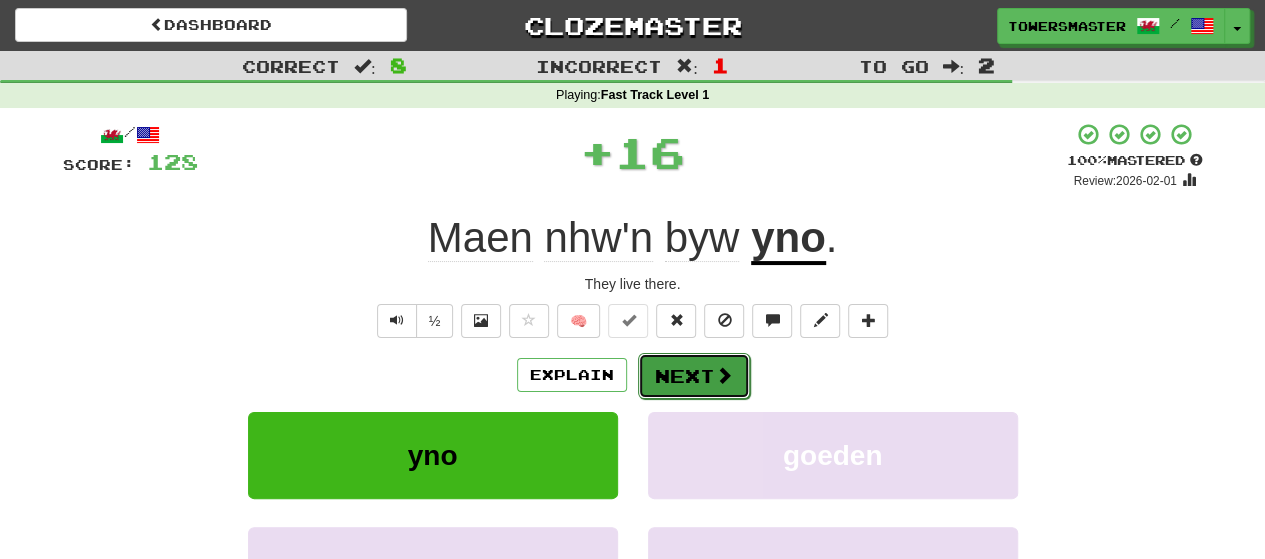 click on "Next" at bounding box center (694, 376) 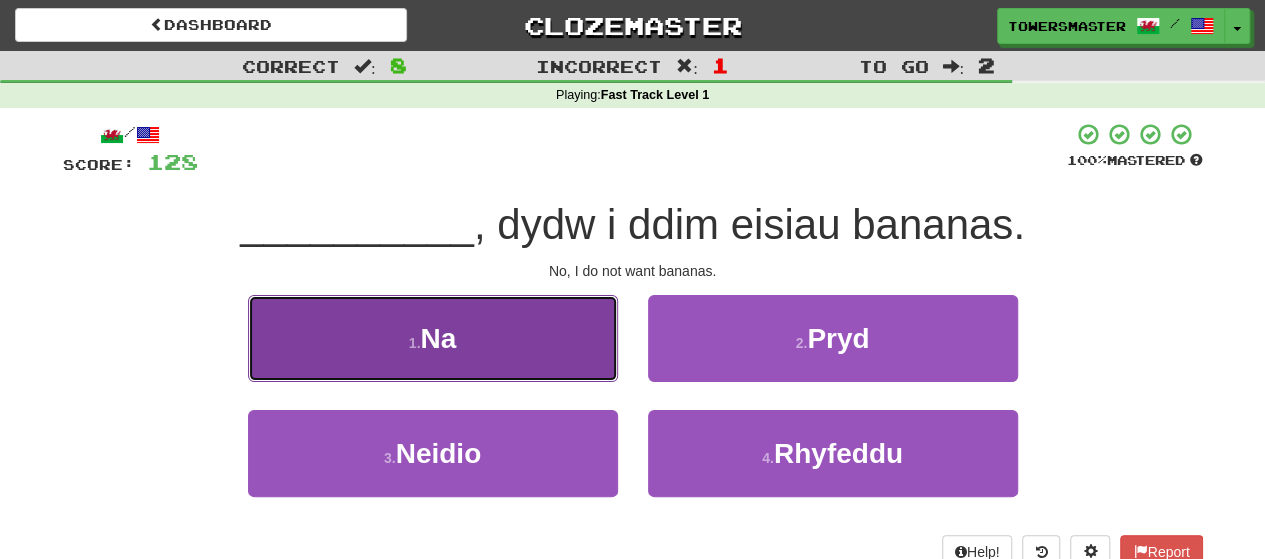 click on "1 .  Na" at bounding box center (433, 338) 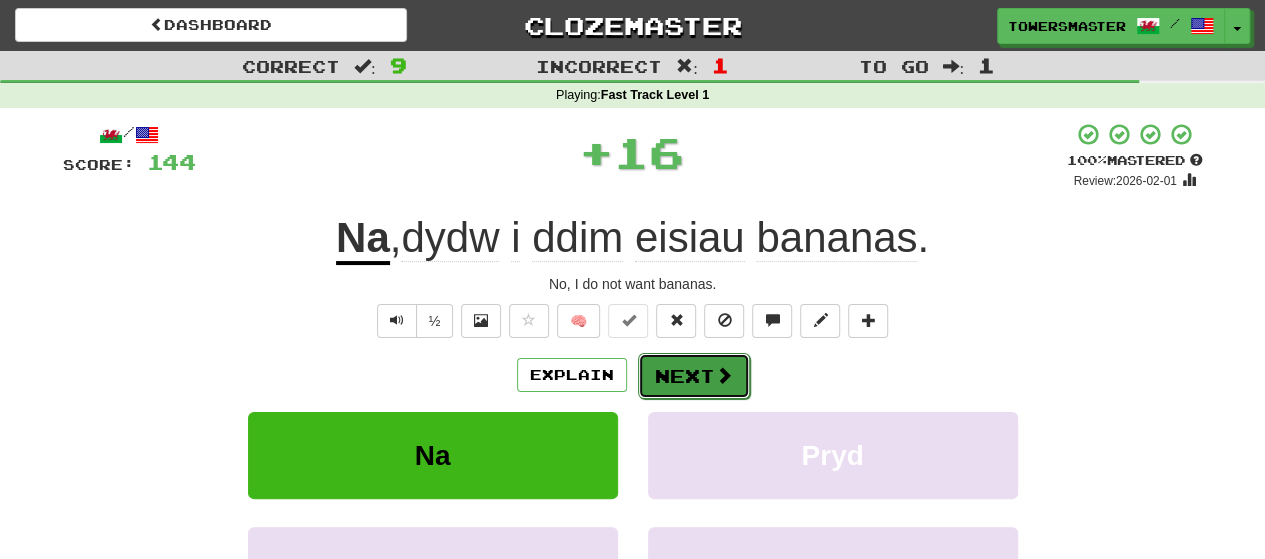 click on "Next" at bounding box center [694, 376] 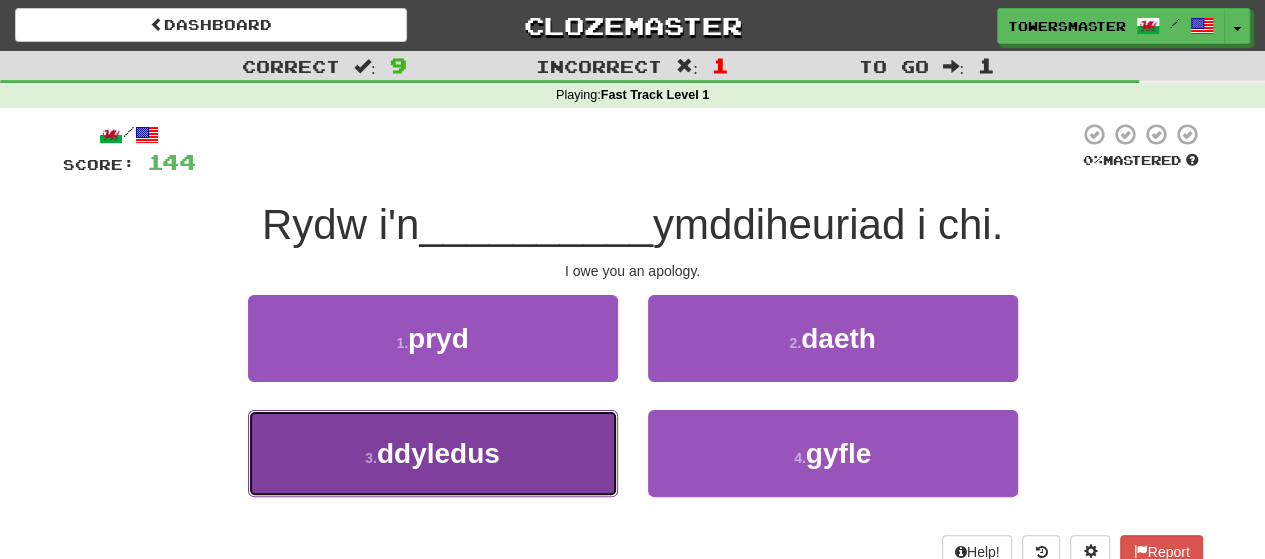click on "3 .  ddyledus" at bounding box center (433, 453) 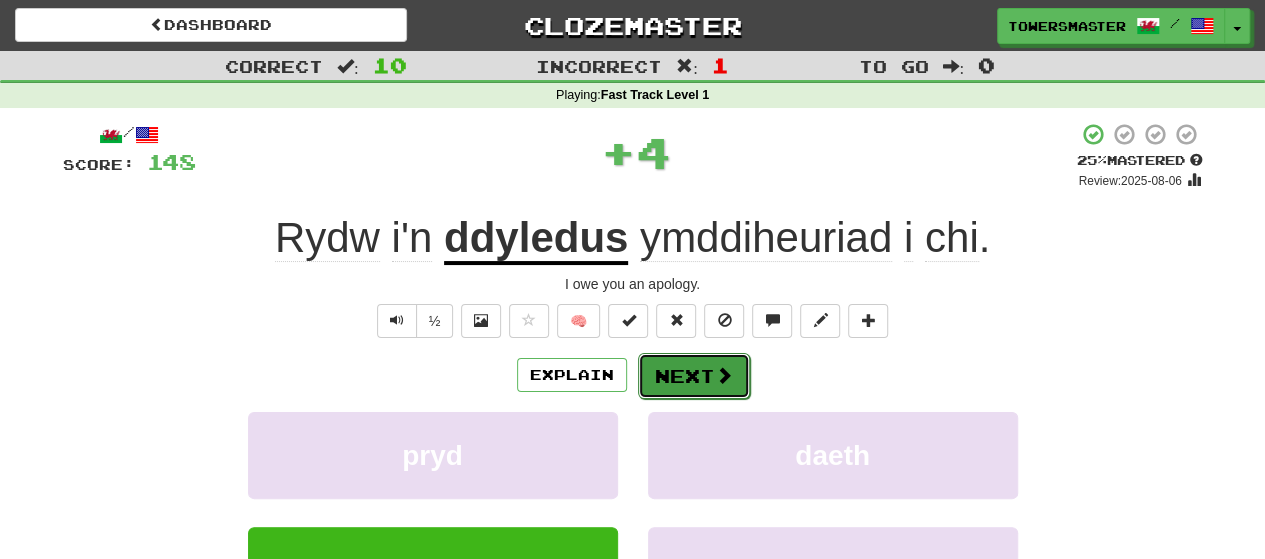 click on "Next" at bounding box center (694, 376) 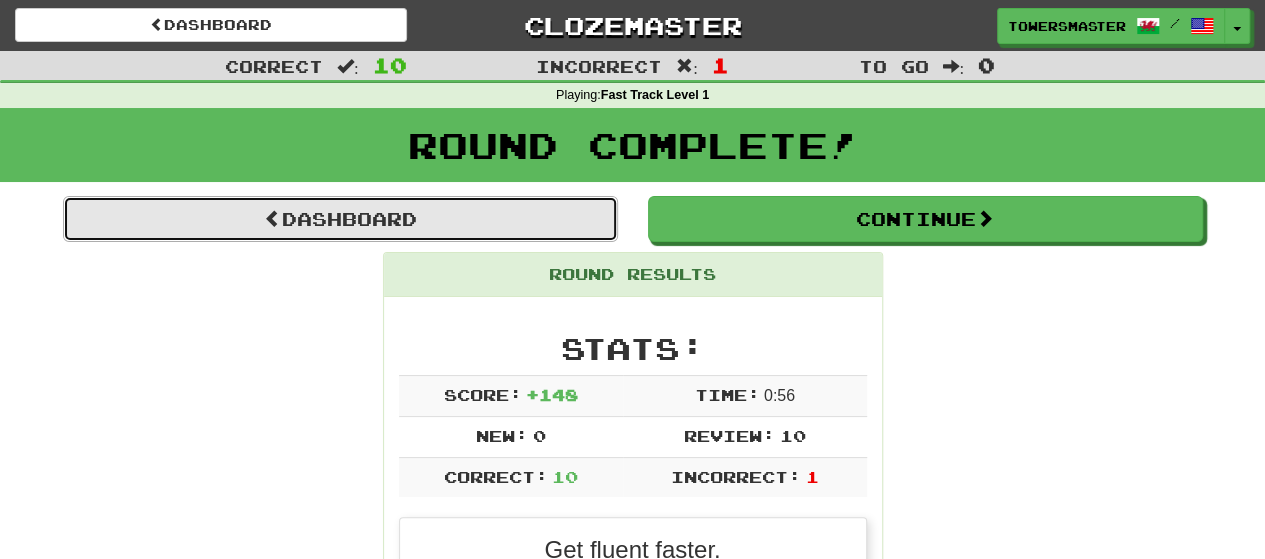 click on "Dashboard" at bounding box center [340, 219] 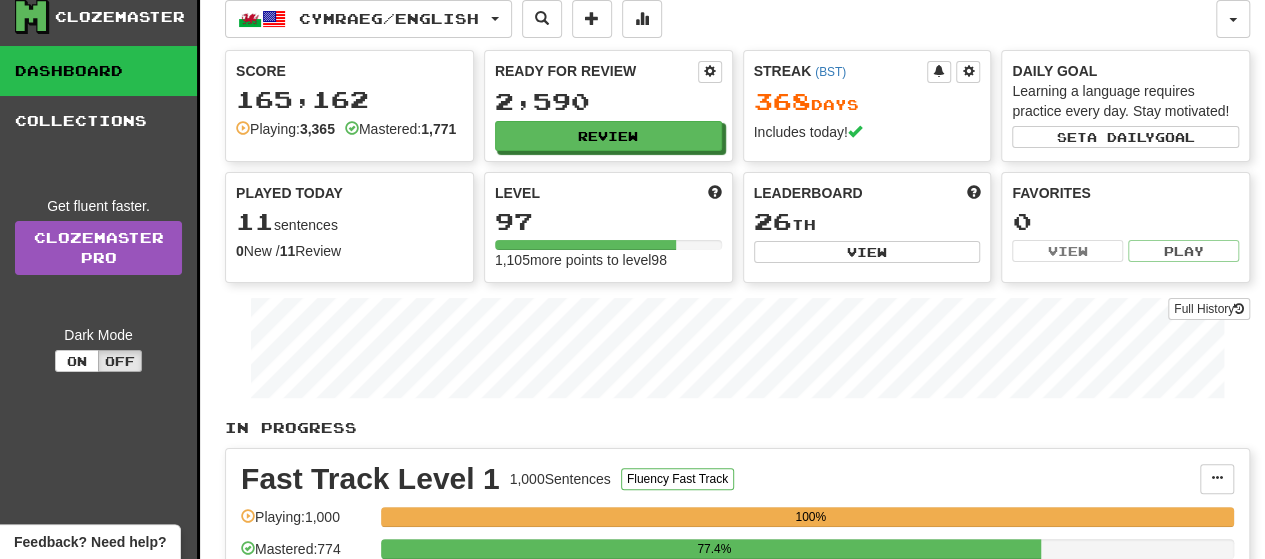 scroll, scrollTop: 0, scrollLeft: 0, axis: both 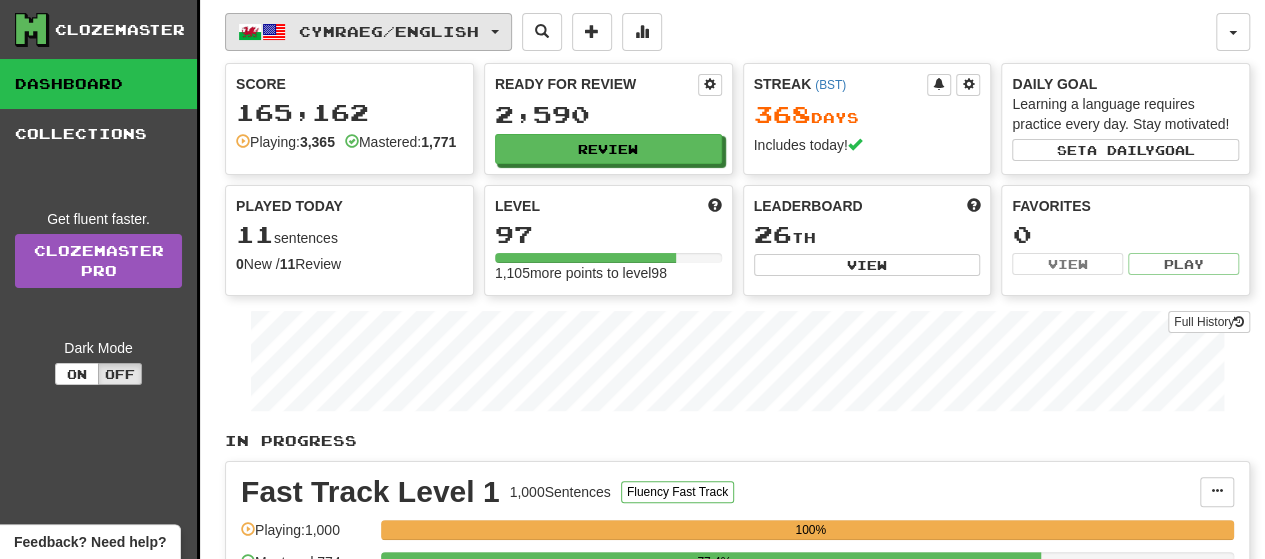 click on "Cymraeg  /  English" at bounding box center (368, 32) 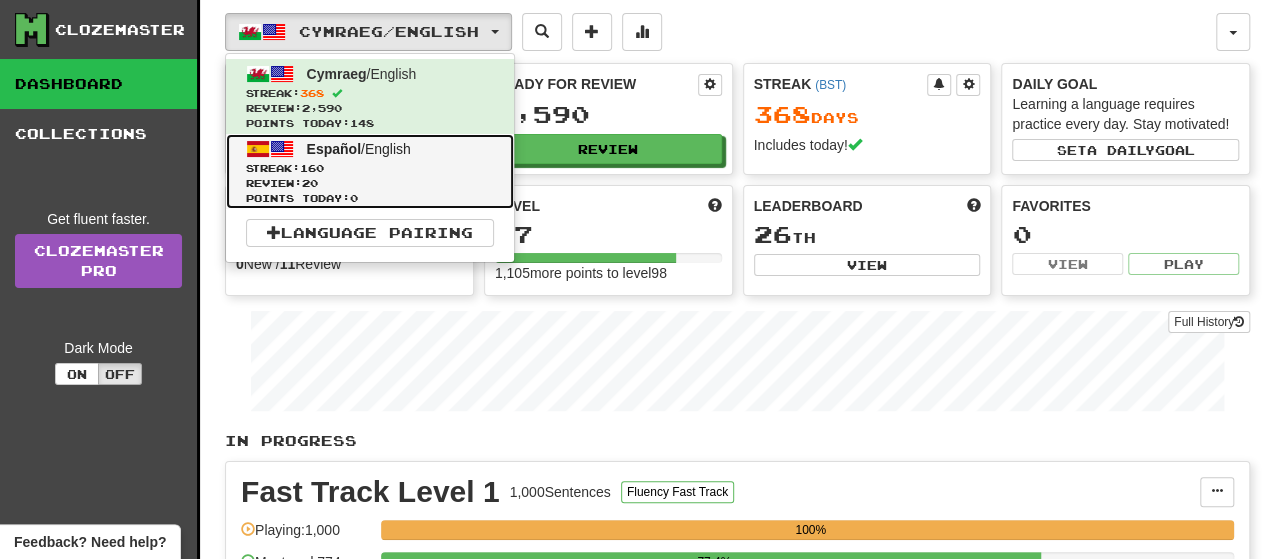 click on "Review:  20" at bounding box center [370, 183] 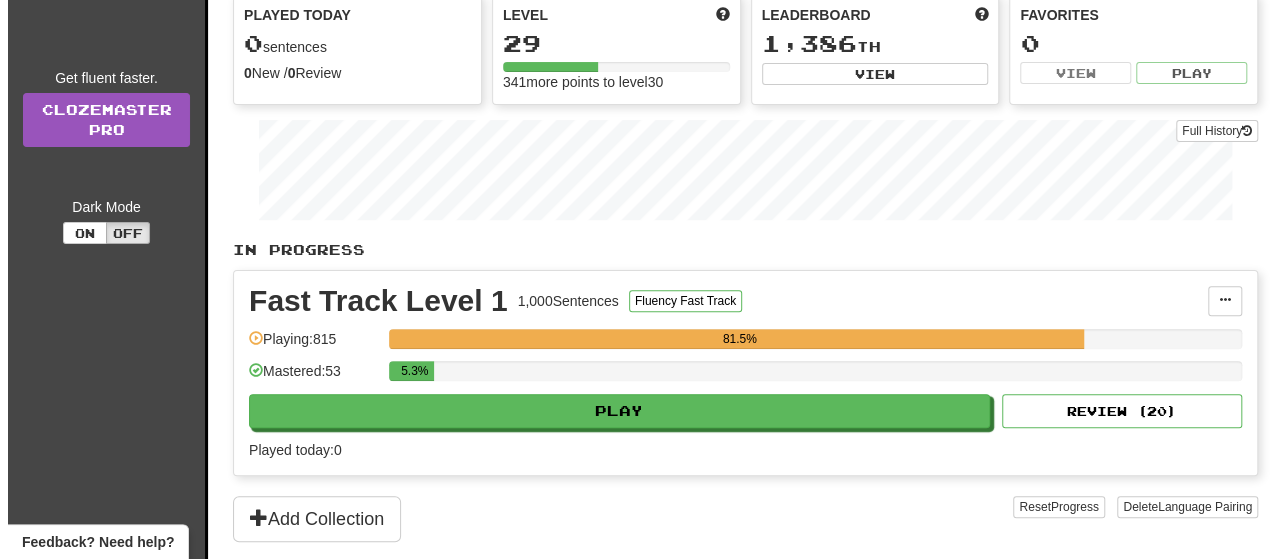 scroll, scrollTop: 200, scrollLeft: 0, axis: vertical 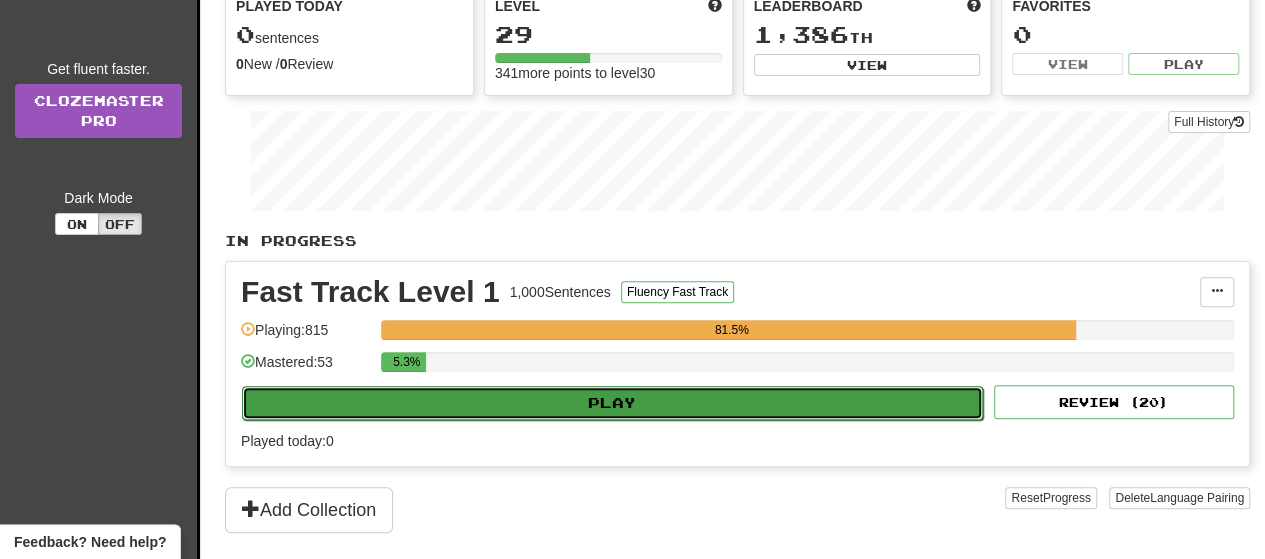 click on "Play" at bounding box center (612, 403) 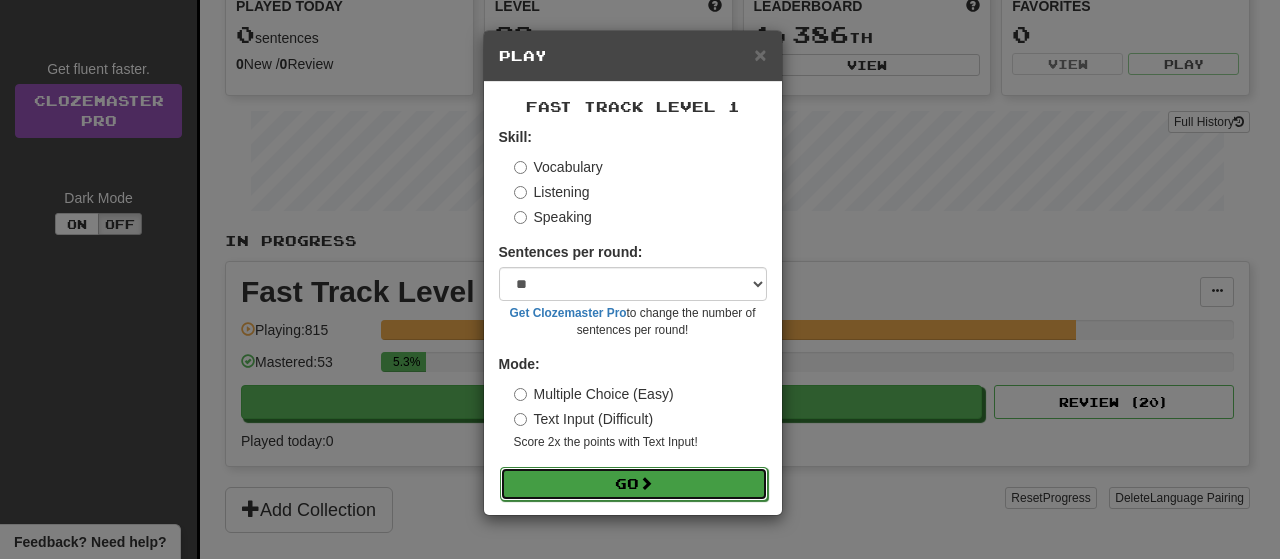 click on "Go" at bounding box center [634, 484] 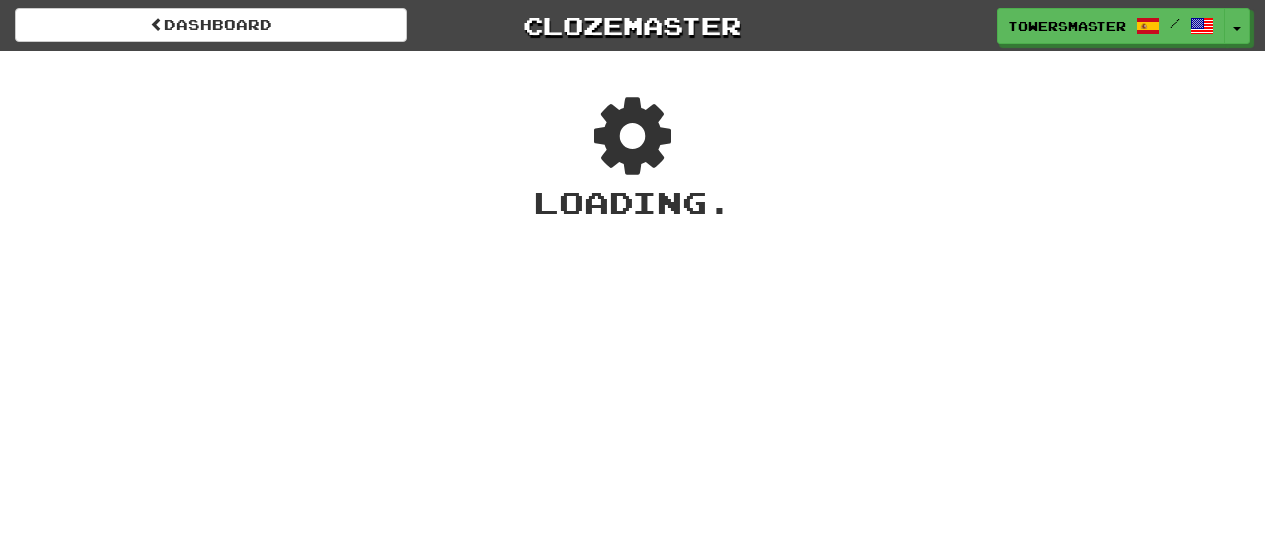 scroll, scrollTop: 0, scrollLeft: 0, axis: both 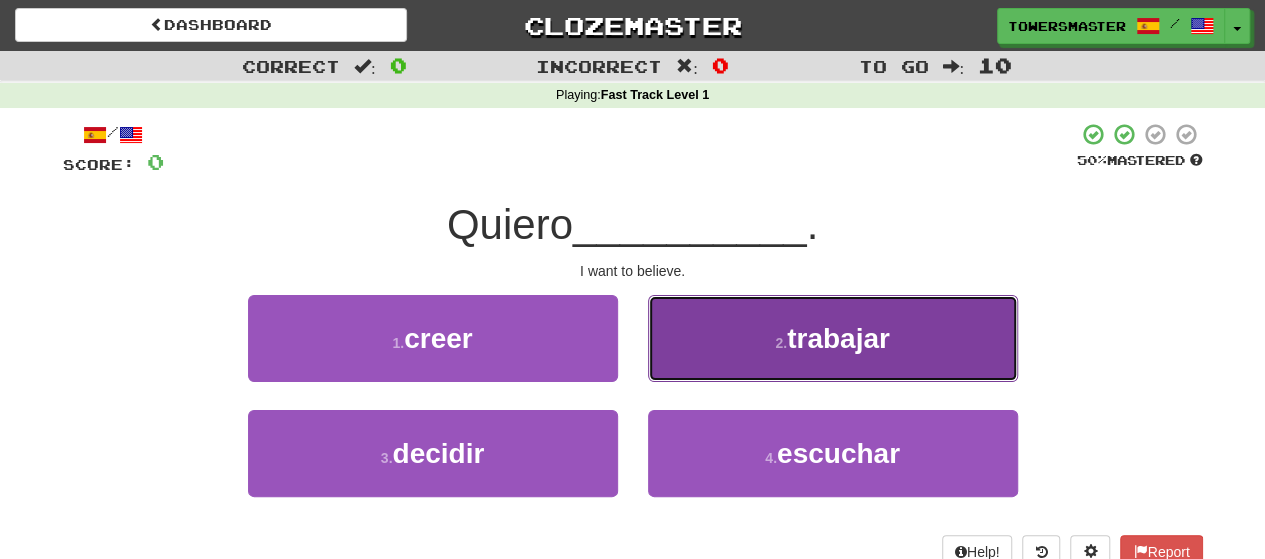 click on "2 .  trabajar" at bounding box center [833, 338] 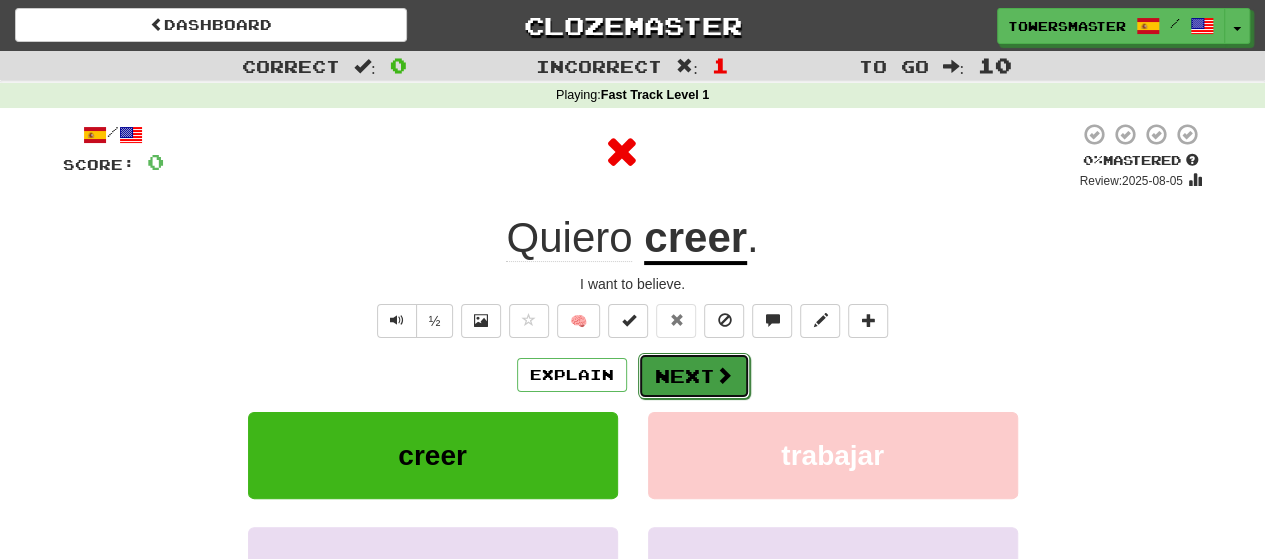 click on "Next" at bounding box center (694, 376) 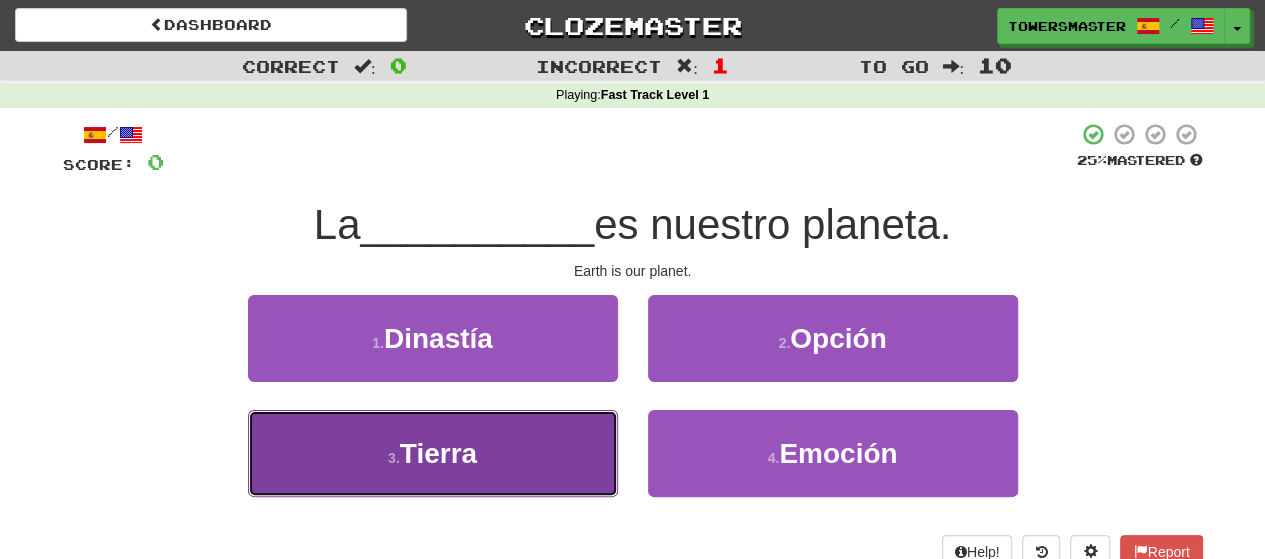 click on "3 .  Tierra" at bounding box center [433, 453] 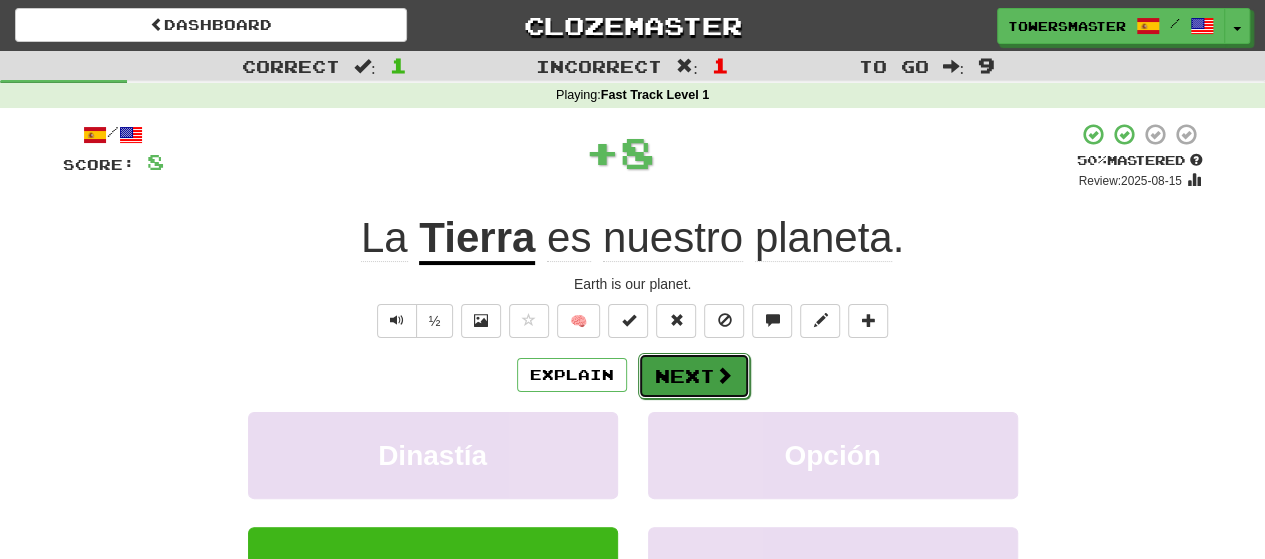 click on "Next" at bounding box center (694, 376) 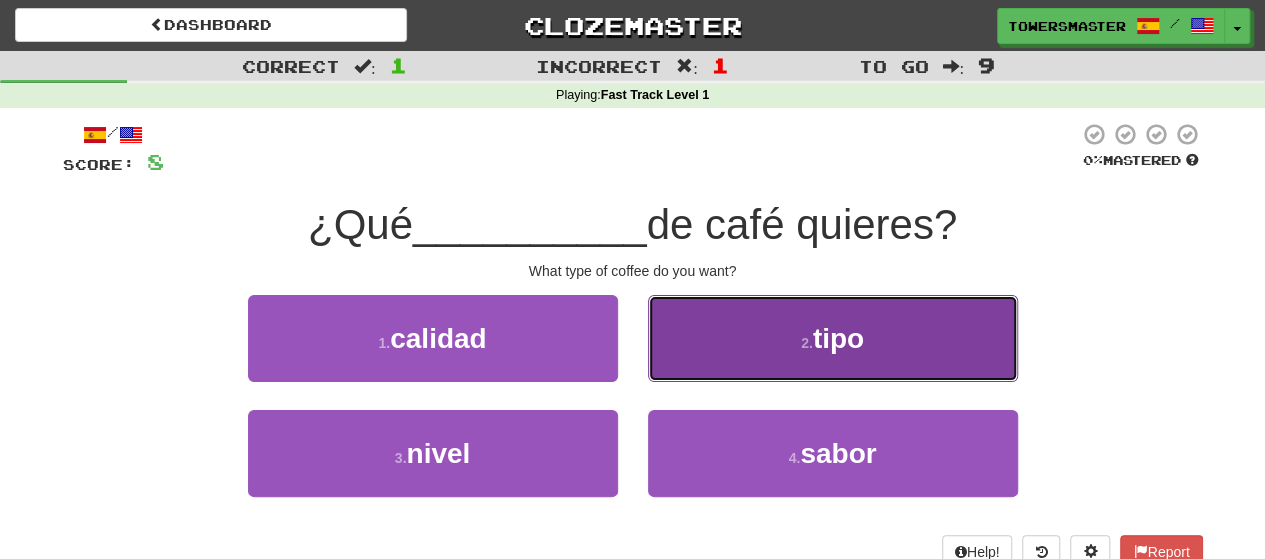 click on "2 .  tipo" at bounding box center [833, 338] 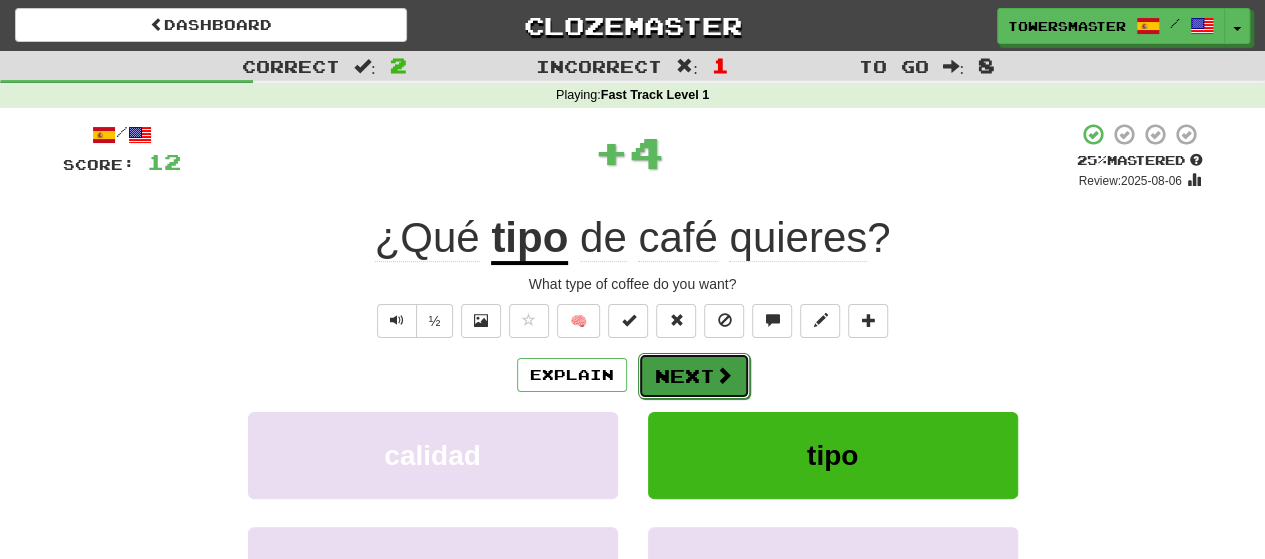 click on "Next" at bounding box center [694, 376] 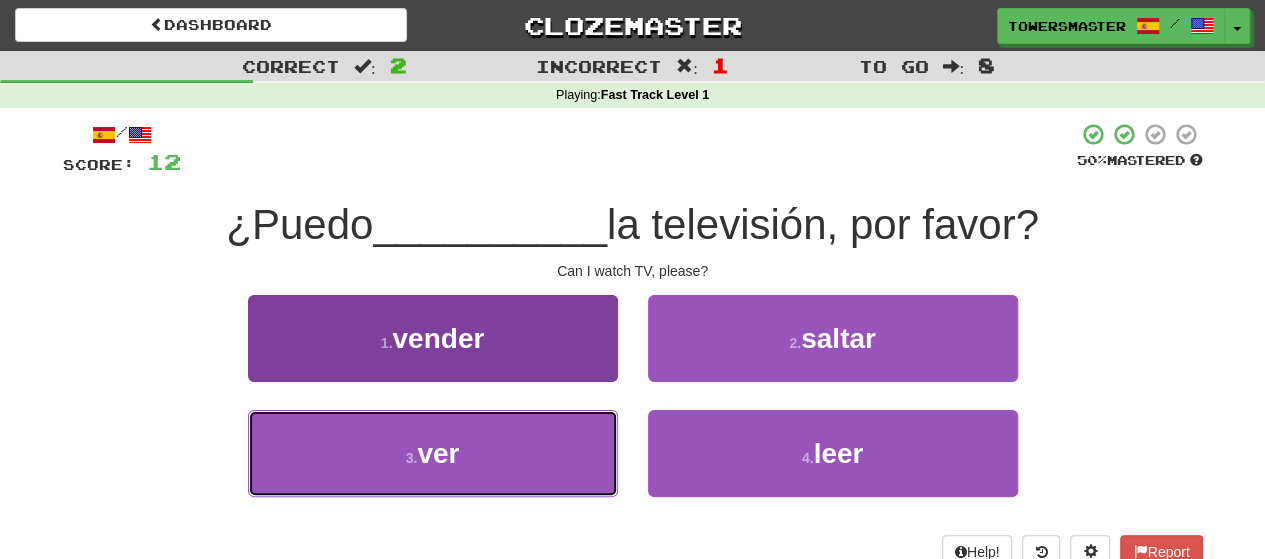 click on "3 .  ver" at bounding box center [433, 453] 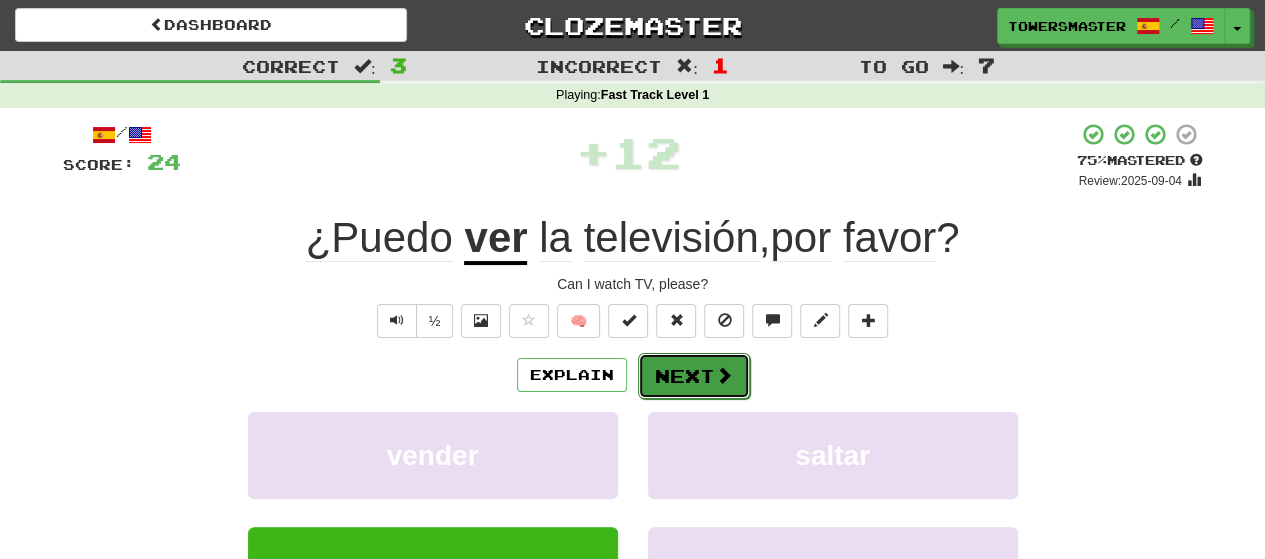 click on "Next" at bounding box center (694, 376) 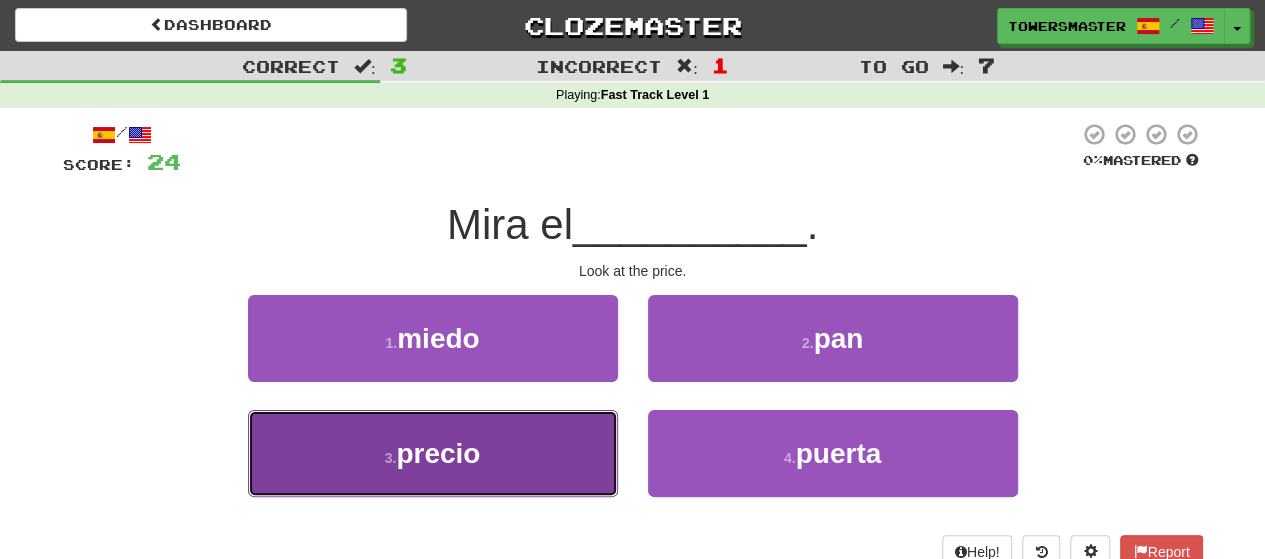 click on "3 .  precio" at bounding box center [433, 453] 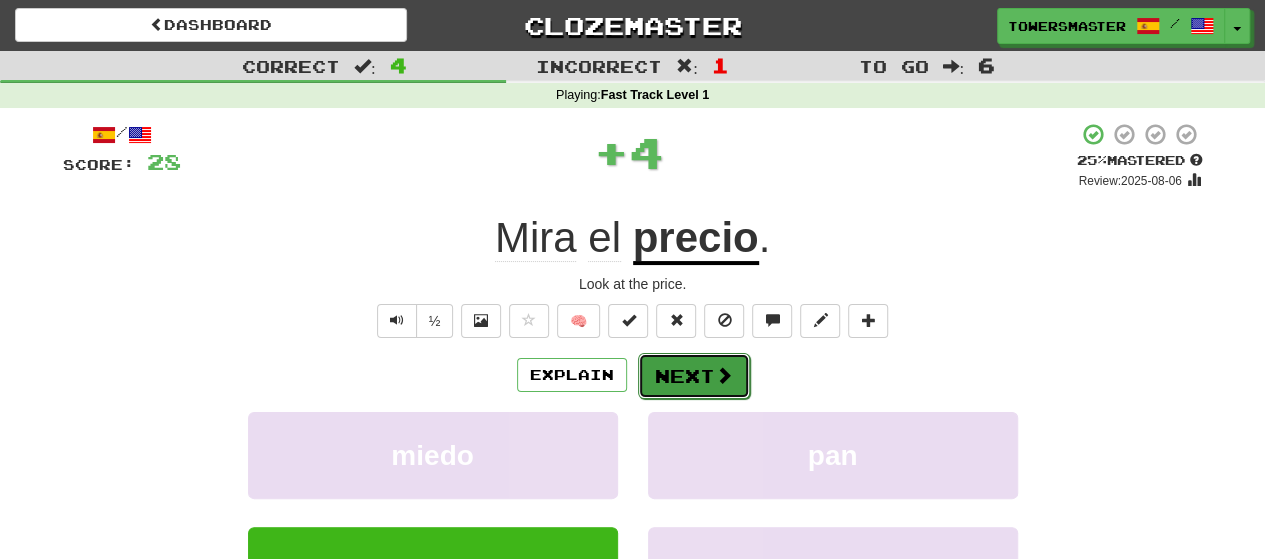 click on "Next" at bounding box center (694, 376) 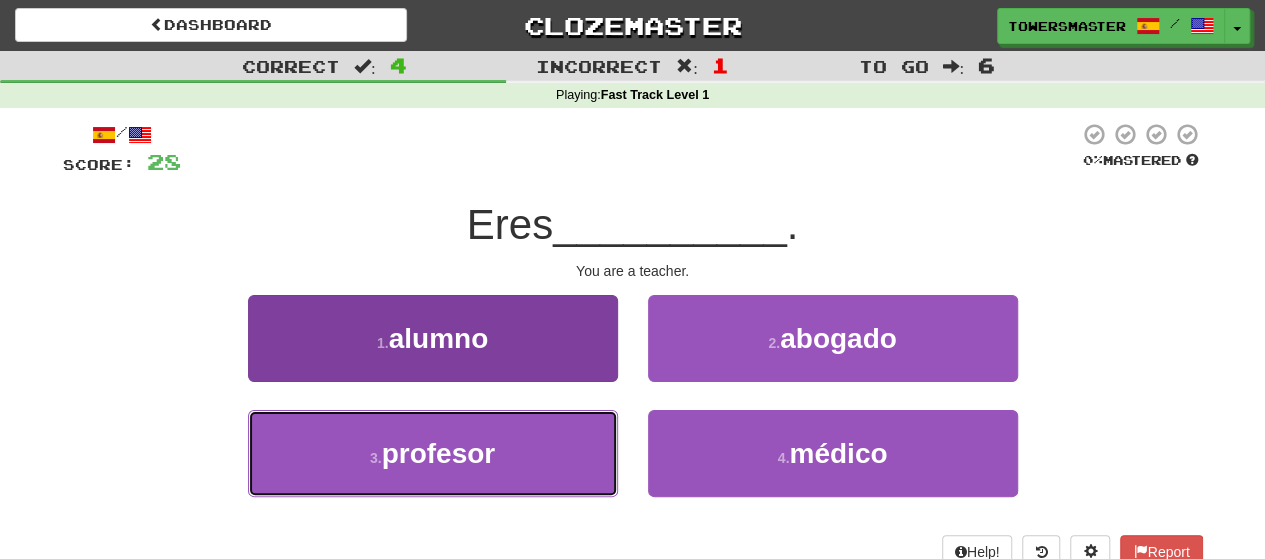 click on "3 .  profesor" at bounding box center (433, 453) 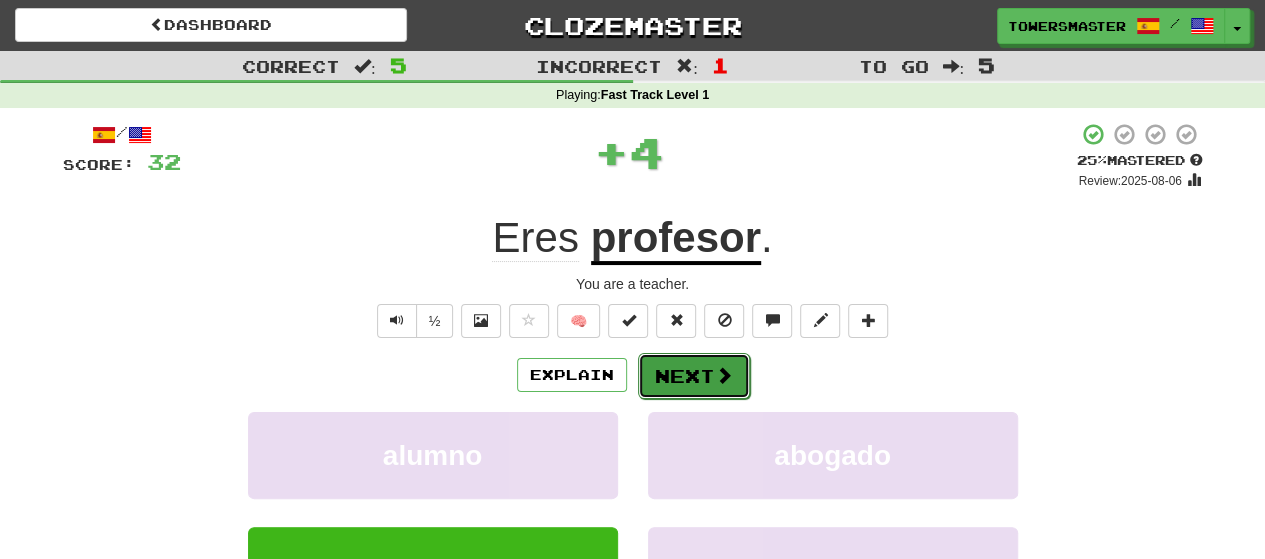 click on "Next" at bounding box center [694, 376] 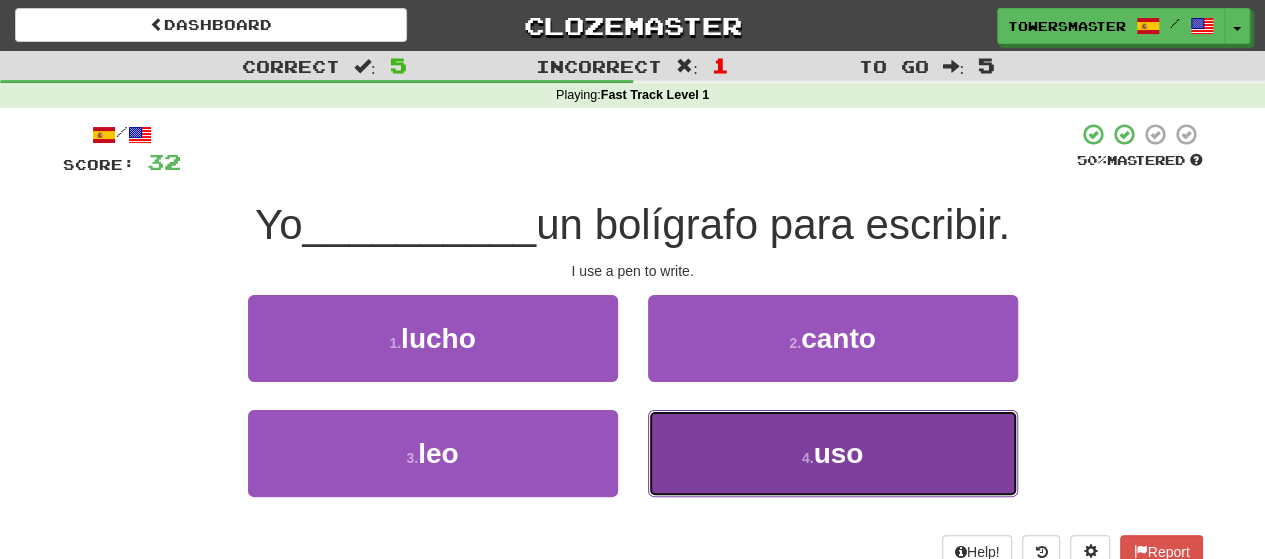 click on "4 .  uso" at bounding box center (833, 453) 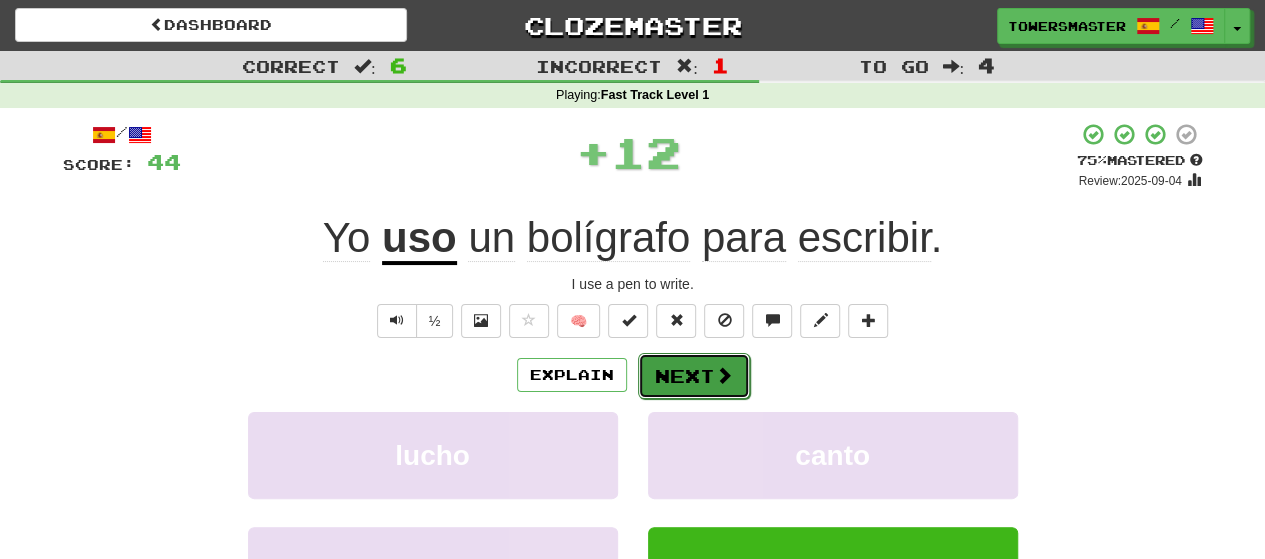 click on "Next" at bounding box center [694, 376] 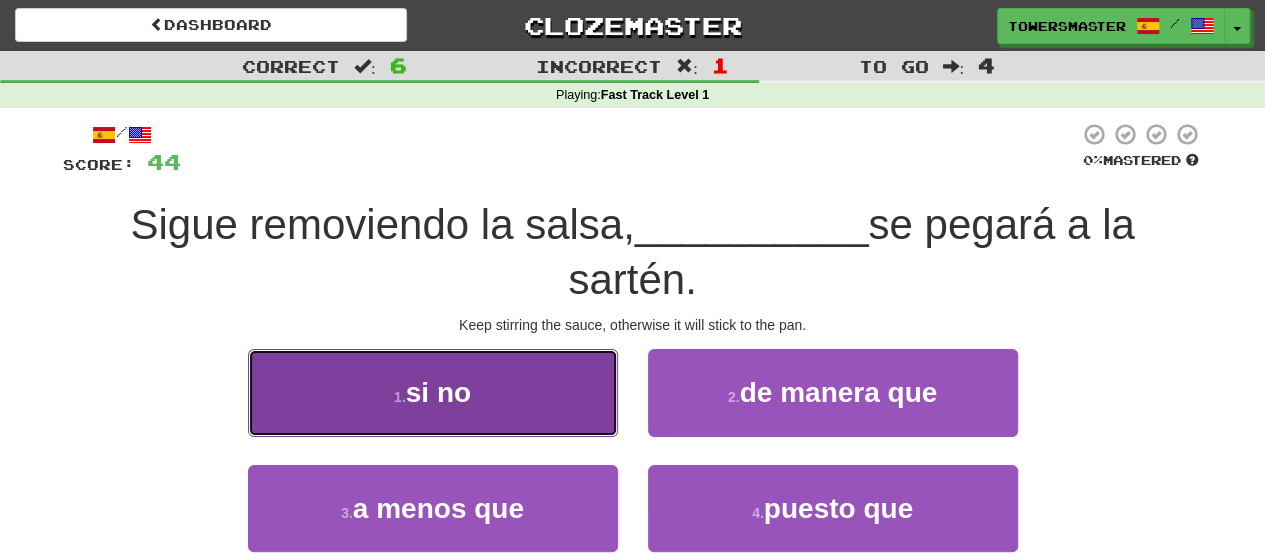 click on "si no" at bounding box center (438, 392) 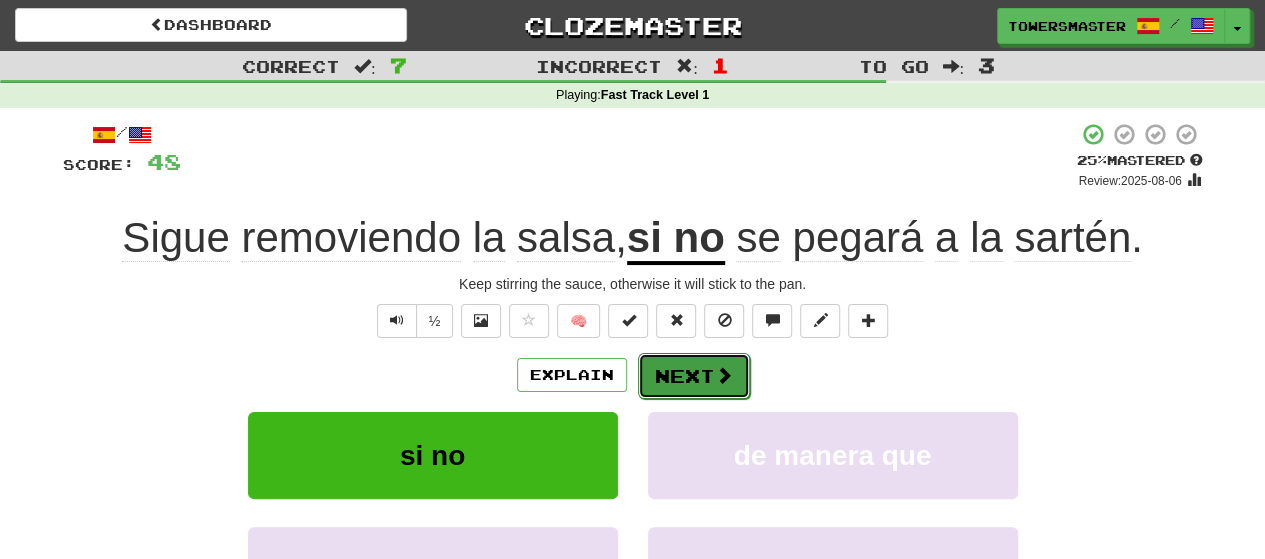 click on "Next" at bounding box center [694, 376] 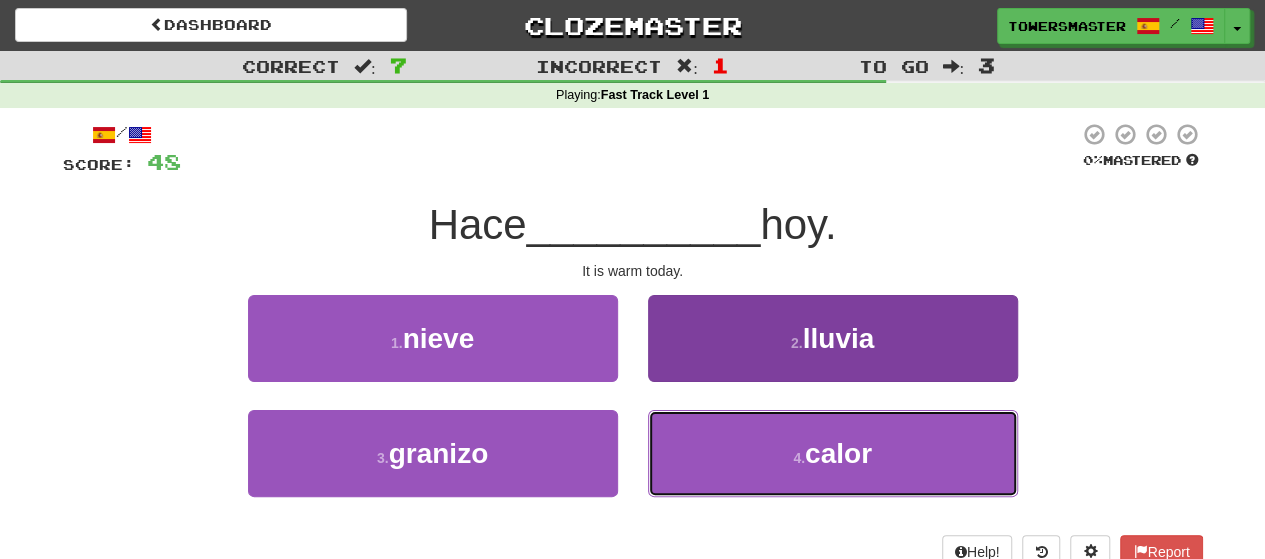 drag, startPoint x: 750, startPoint y: 460, endPoint x: 738, endPoint y: 451, distance: 15 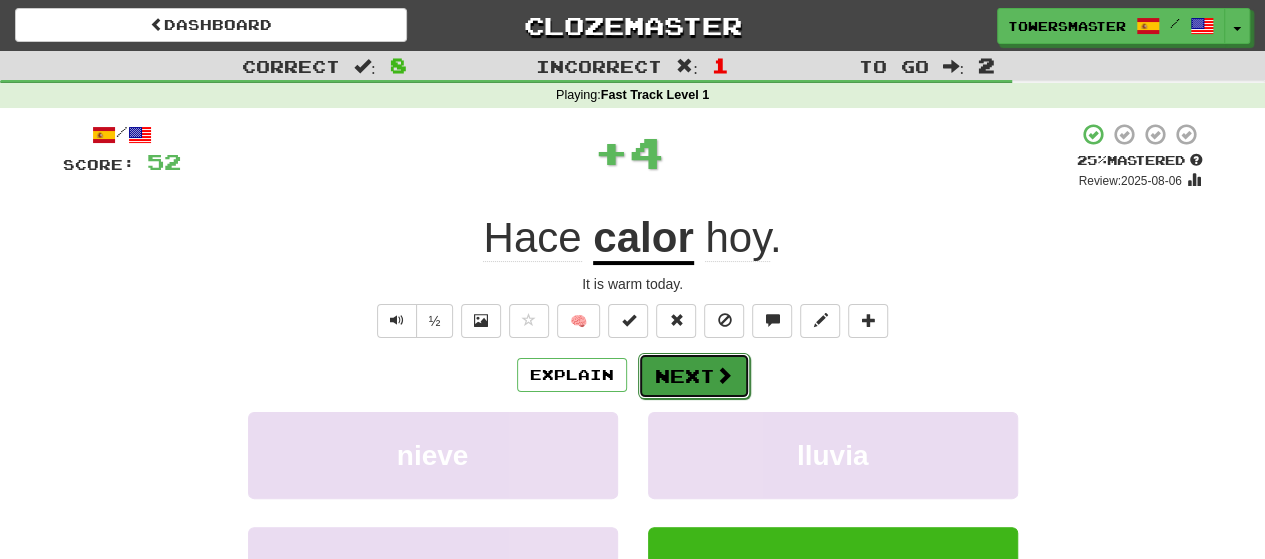 click on "Next" at bounding box center [694, 376] 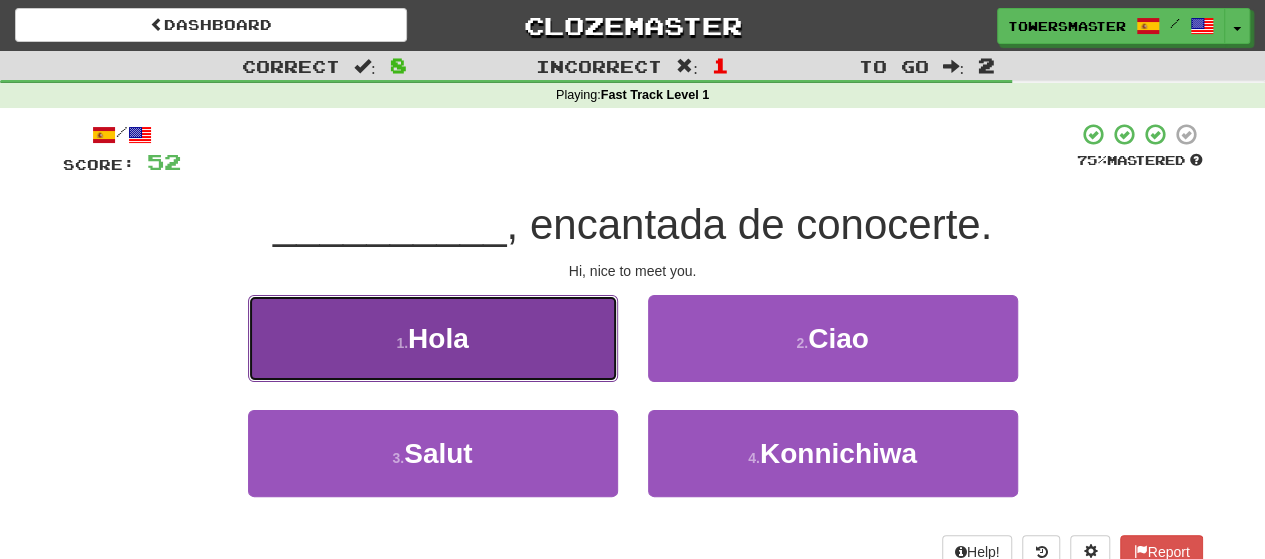 click on "1 .  Hola" at bounding box center (433, 338) 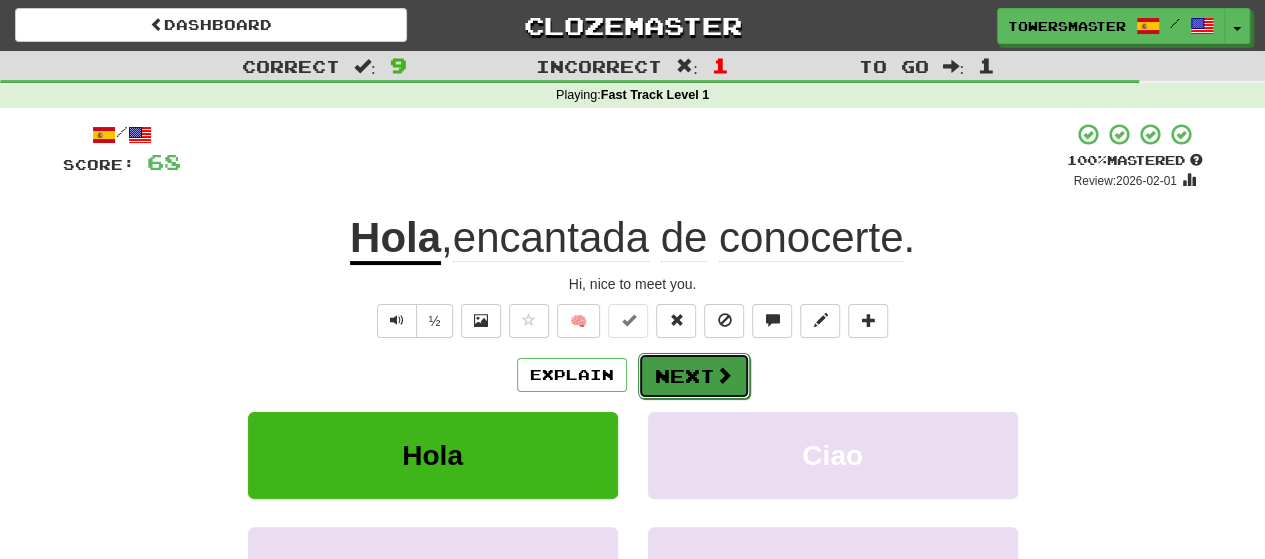 click on "Next" at bounding box center [694, 376] 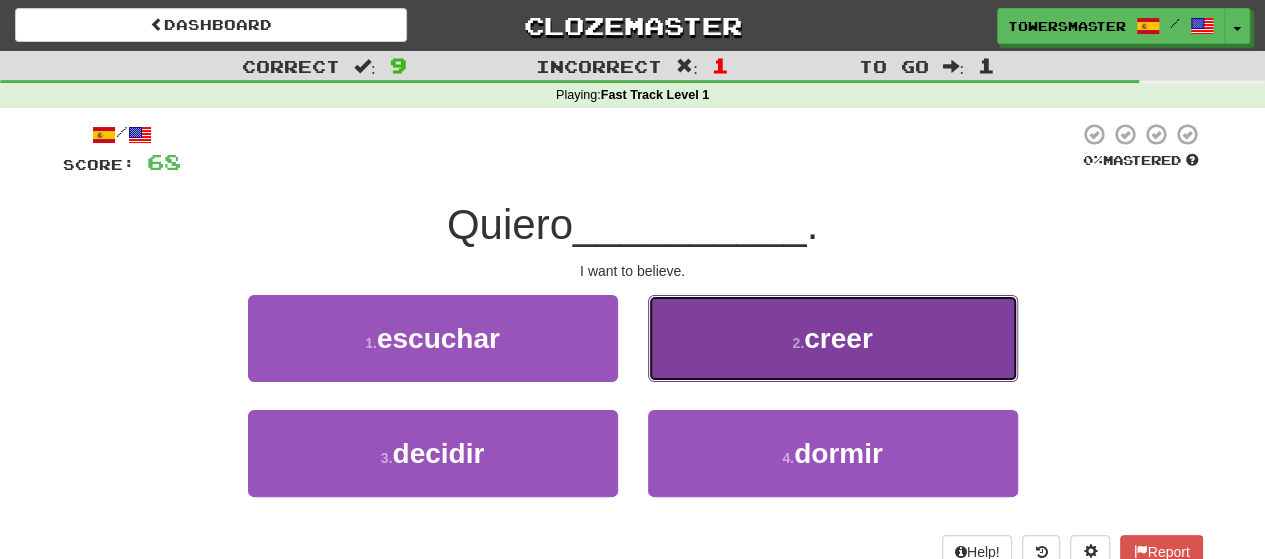 click on "2 .  creer" at bounding box center (833, 338) 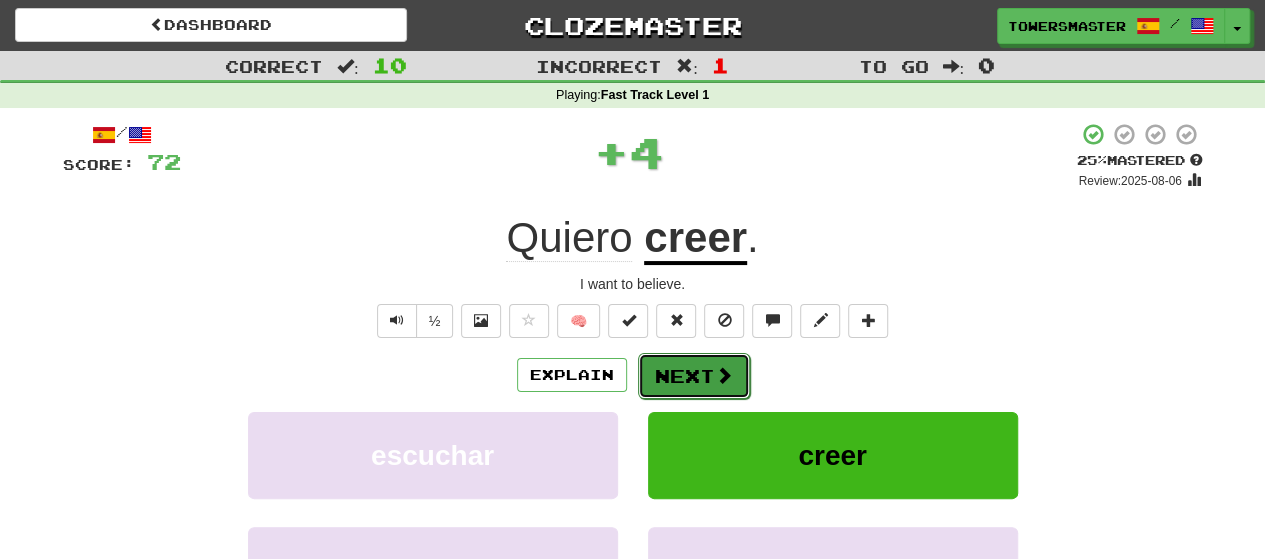 click on "Next" at bounding box center (694, 376) 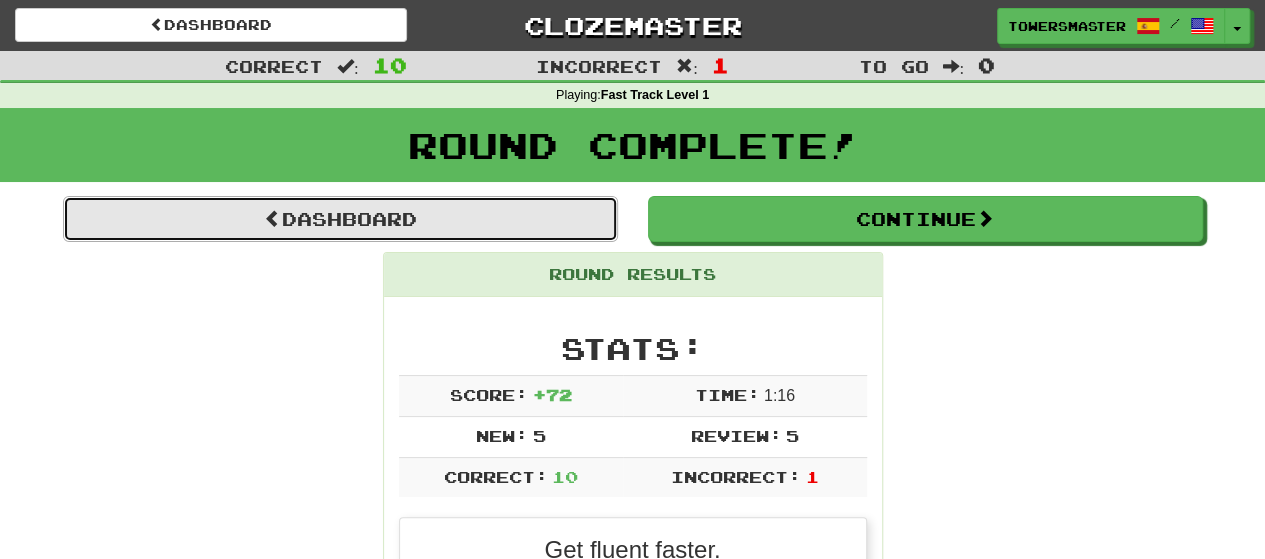 click on "Dashboard" at bounding box center [340, 219] 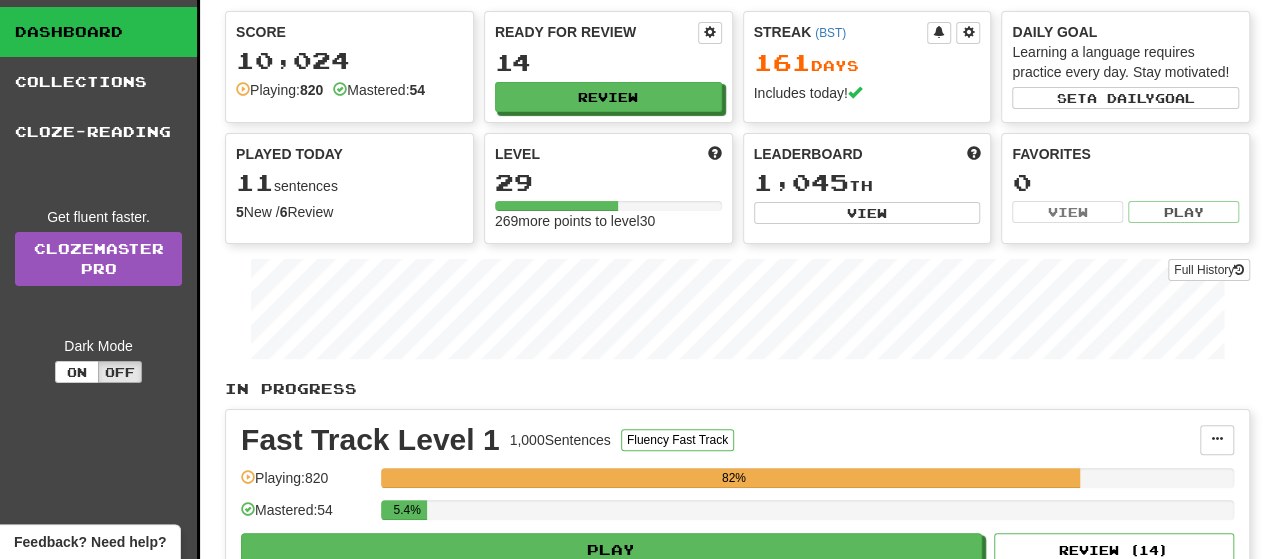 scroll, scrollTop: 0, scrollLeft: 0, axis: both 